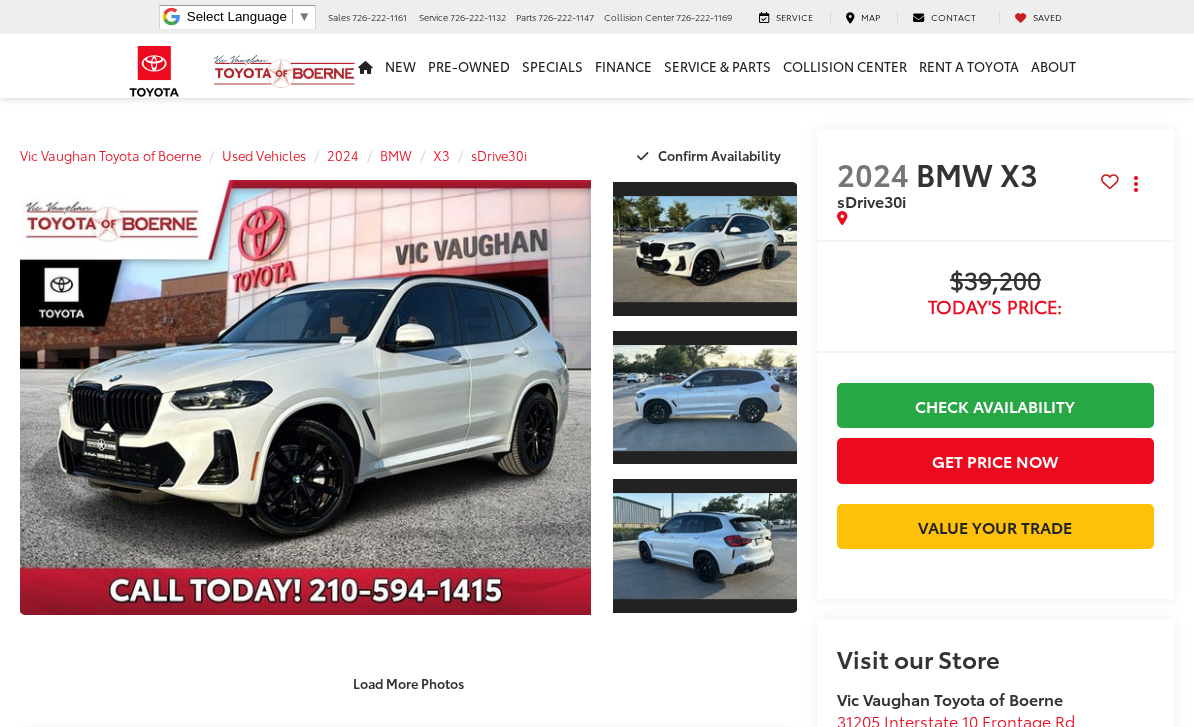 scroll, scrollTop: 0, scrollLeft: 0, axis: both 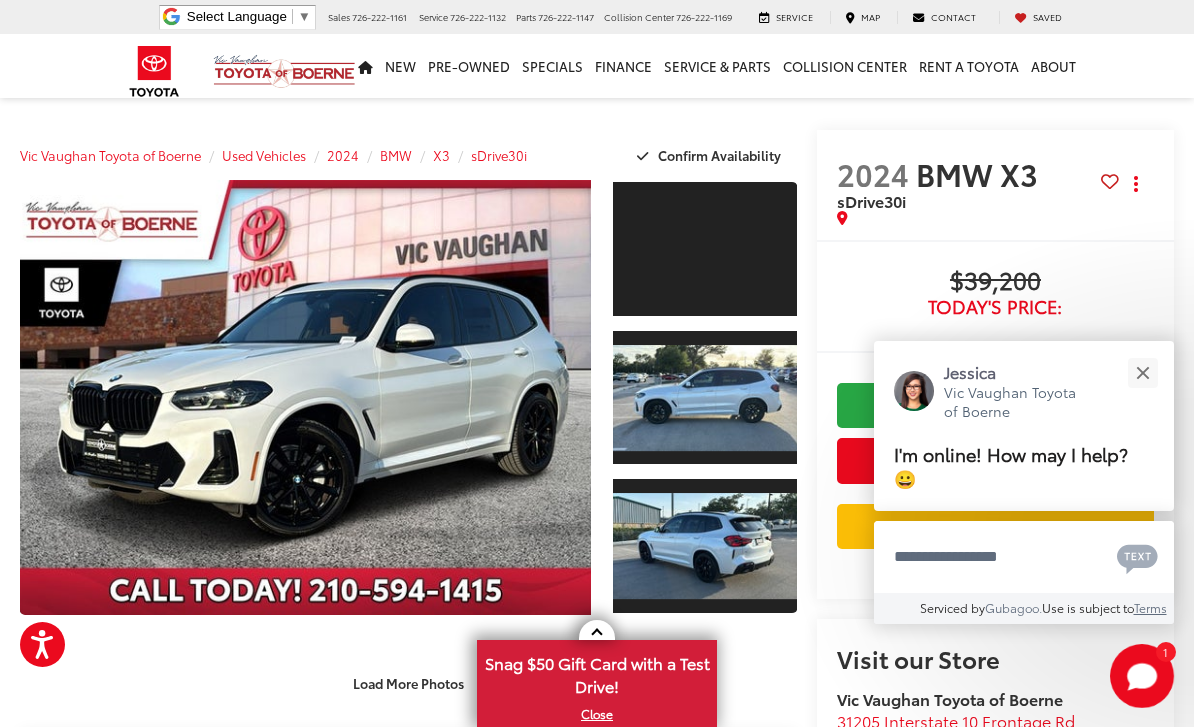 click at bounding box center (1142, 372) 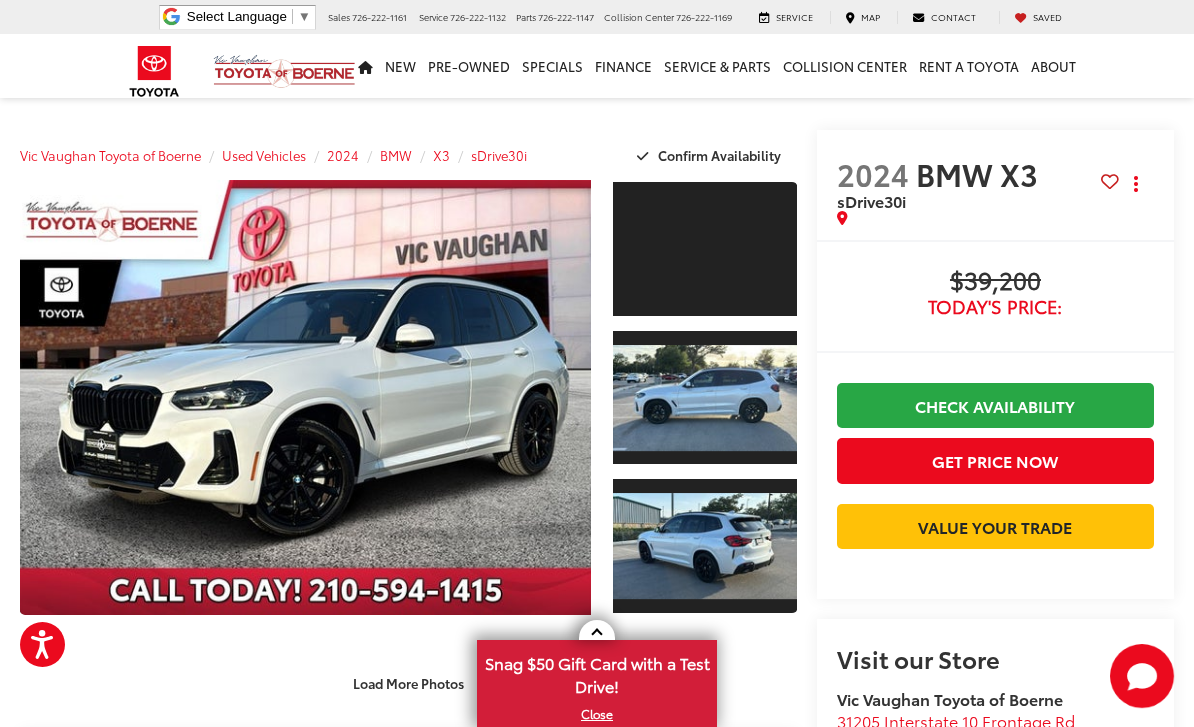 click at bounding box center [305, 397] 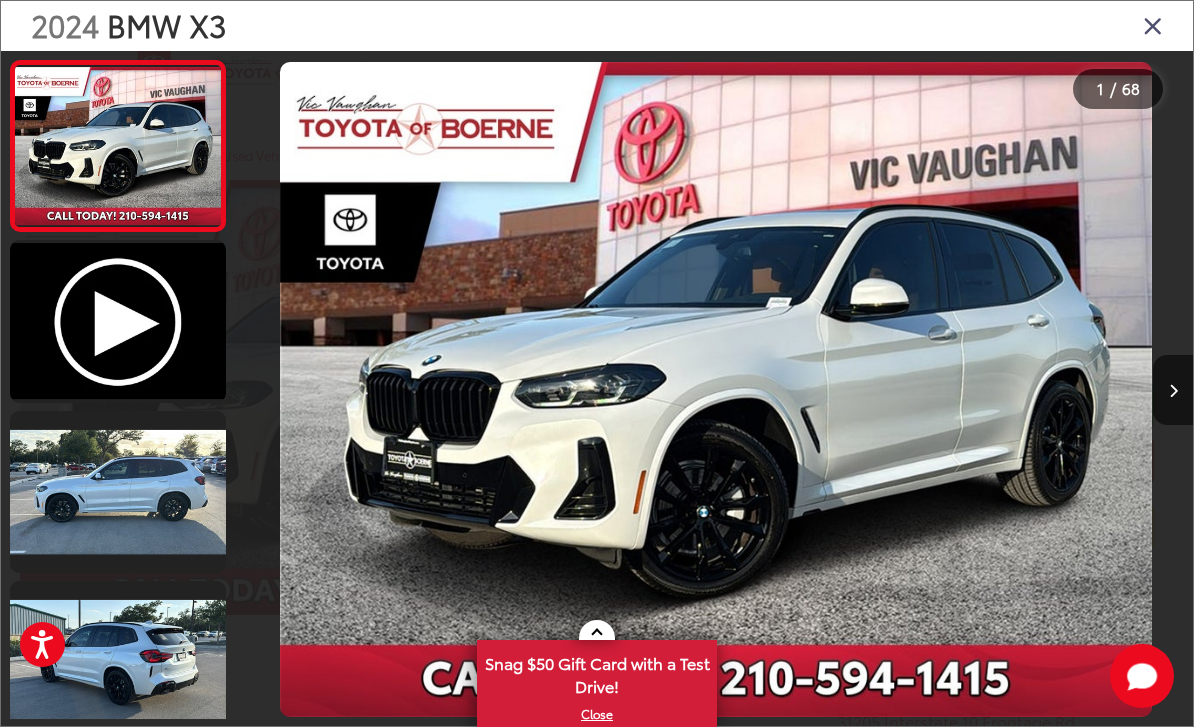 click at bounding box center [716, 389] 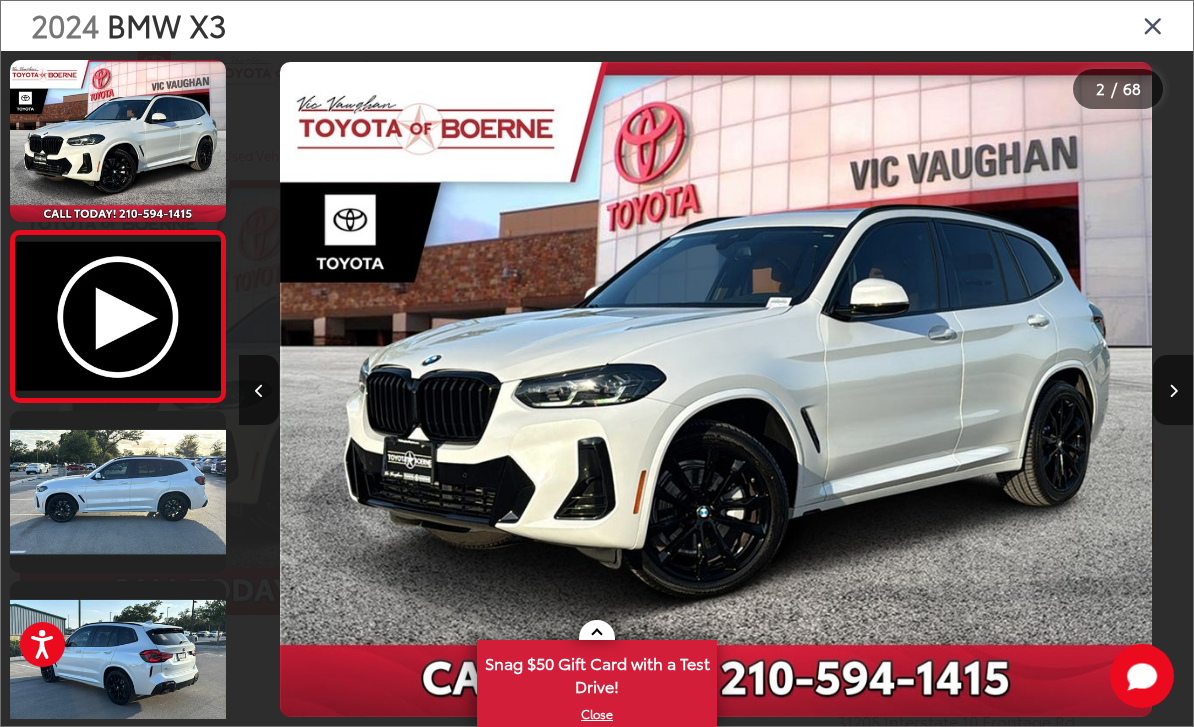 scroll, scrollTop: 0, scrollLeft: 857, axis: horizontal 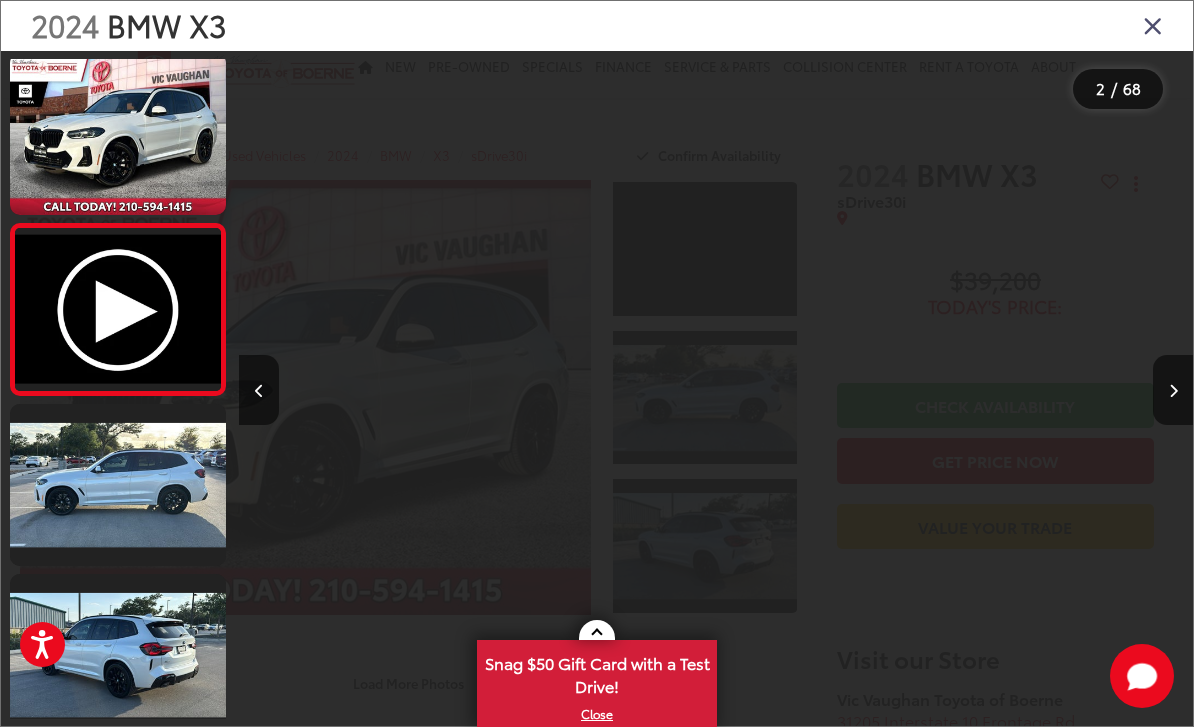 click at bounding box center (1173, 390) 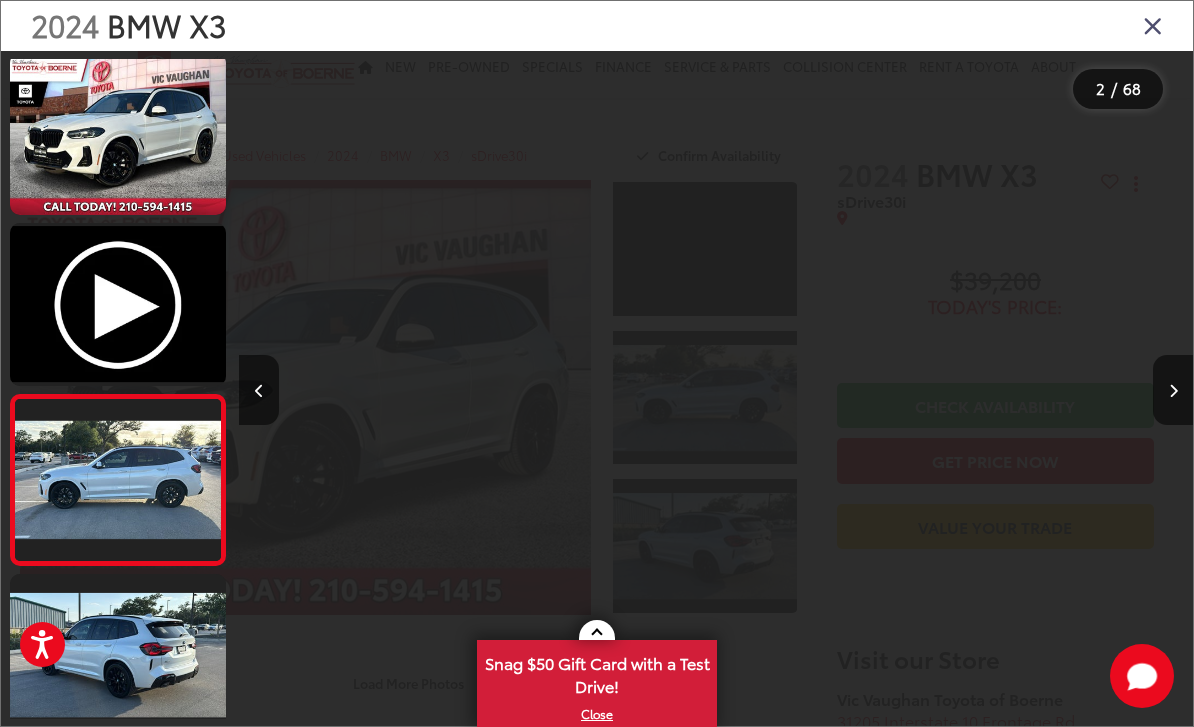 scroll, scrollTop: 0, scrollLeft: 1273, axis: horizontal 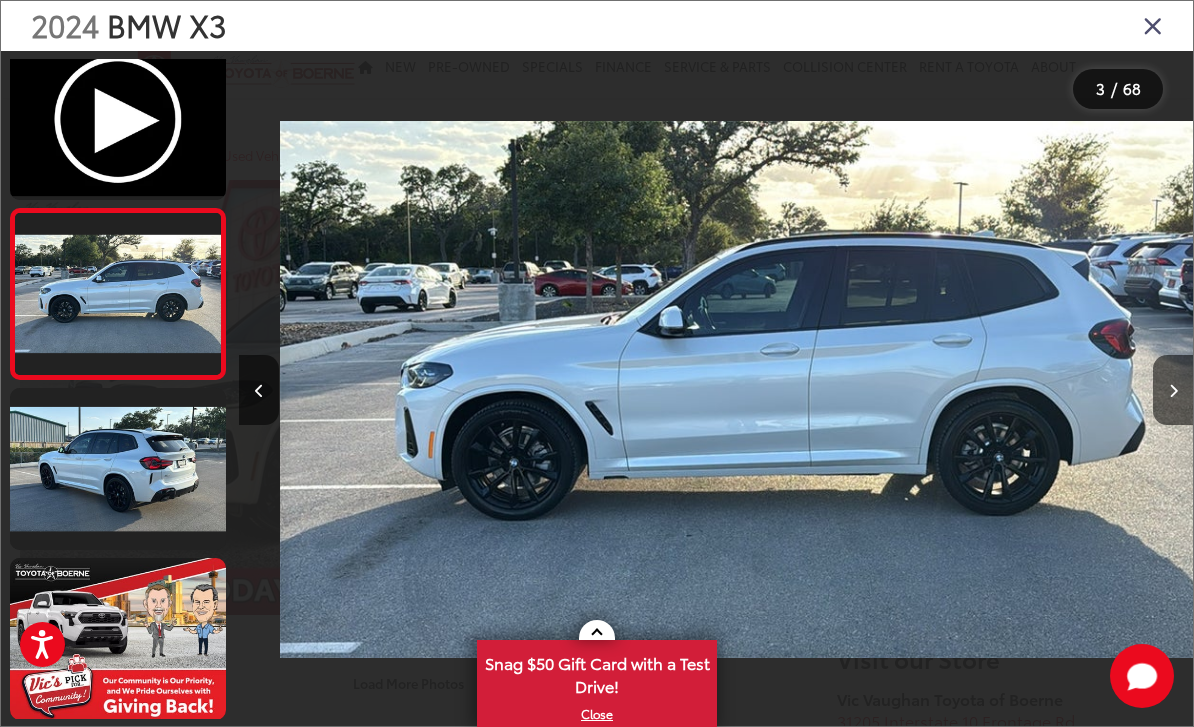 click at bounding box center (1173, 390) 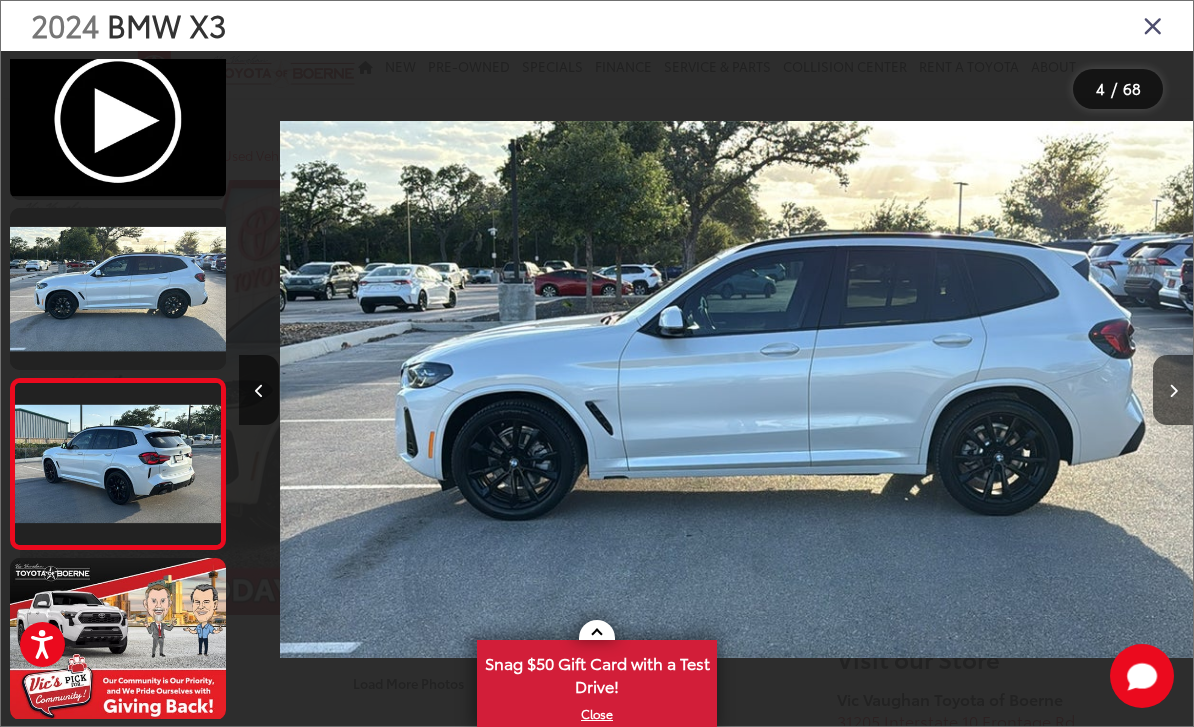 scroll, scrollTop: 0, scrollLeft: 2716, axis: horizontal 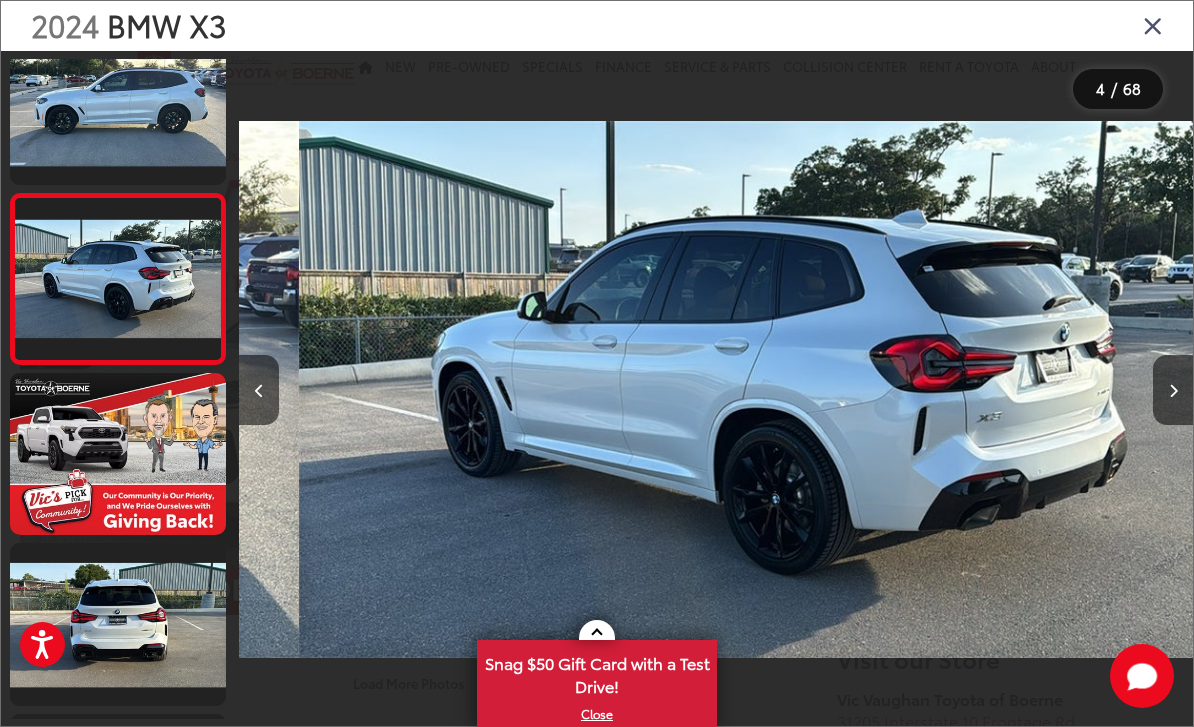 click at bounding box center [1173, 391] 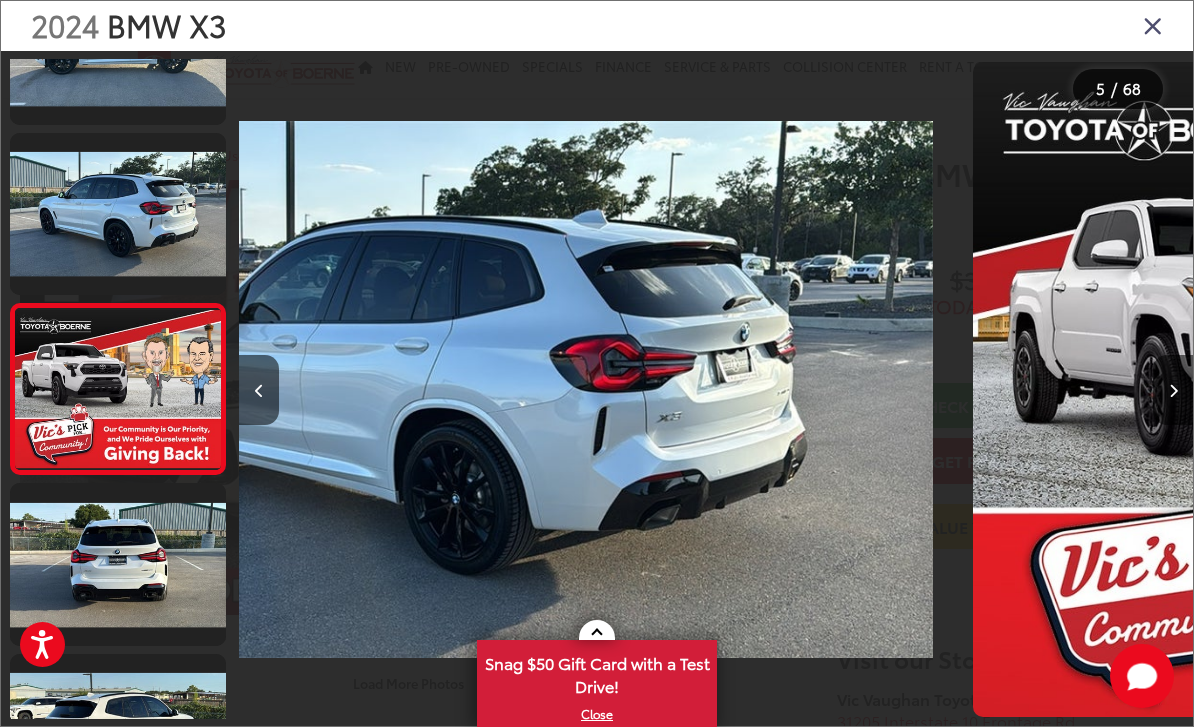 scroll, scrollTop: 0, scrollLeft: 3440, axis: horizontal 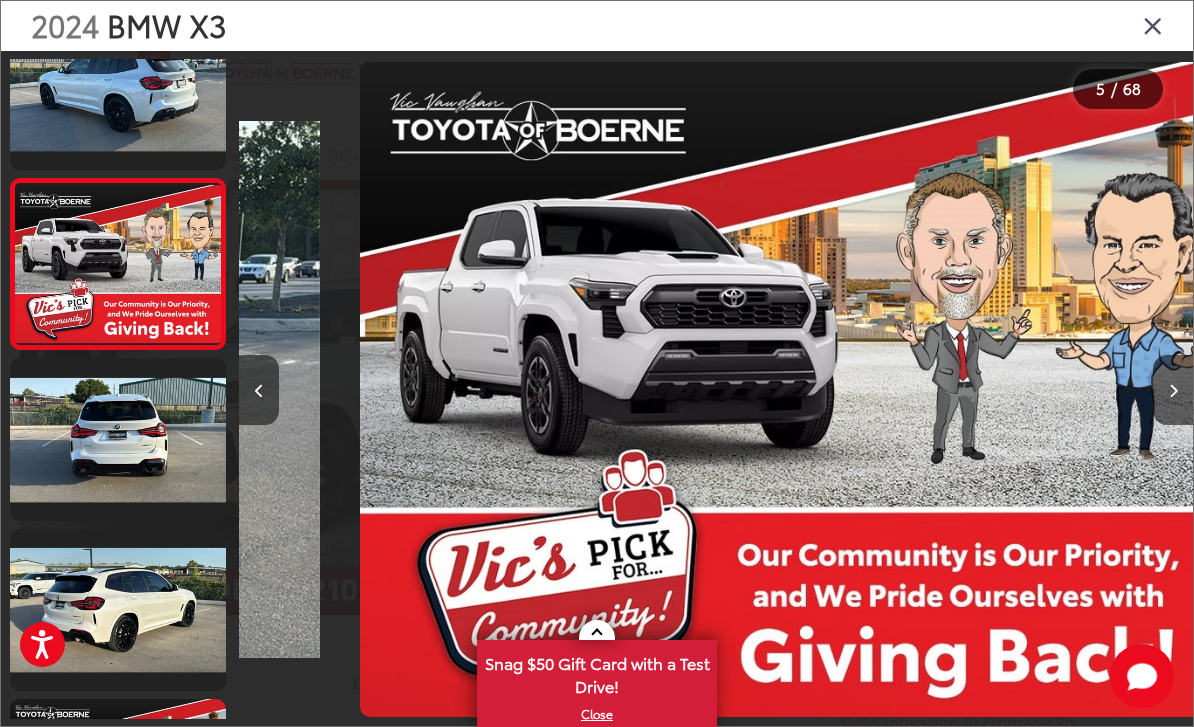 click at bounding box center (1173, 391) 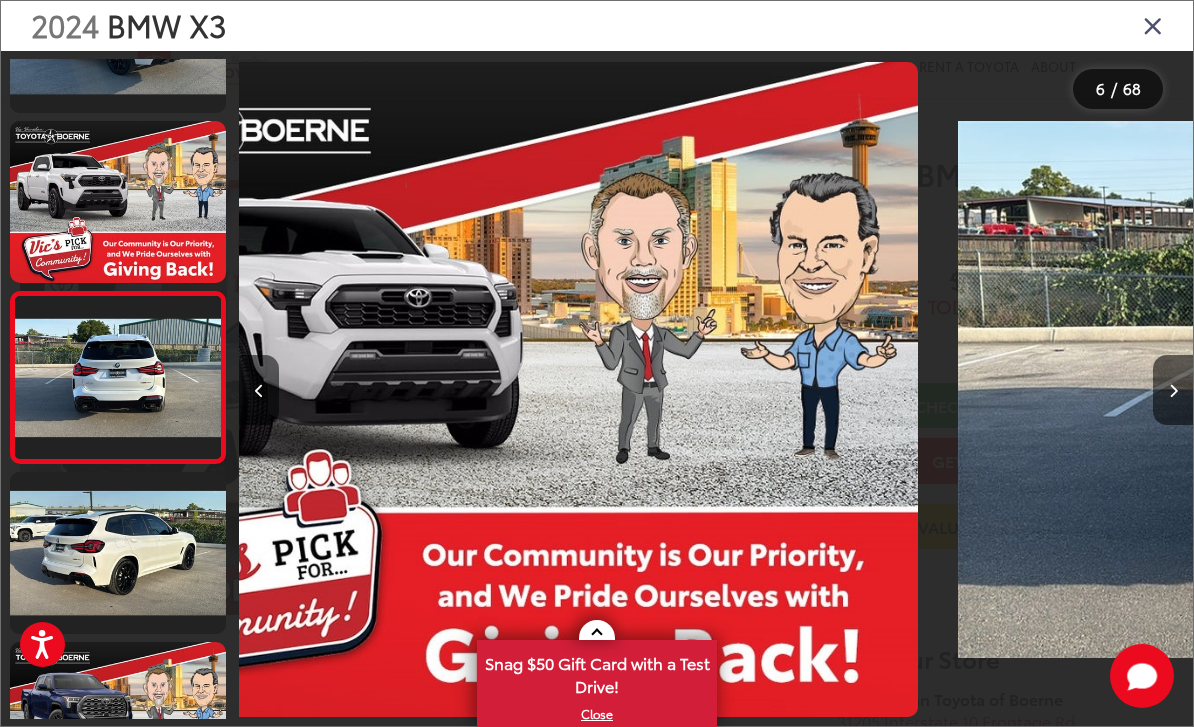 scroll, scrollTop: 0, scrollLeft: 4564, axis: horizontal 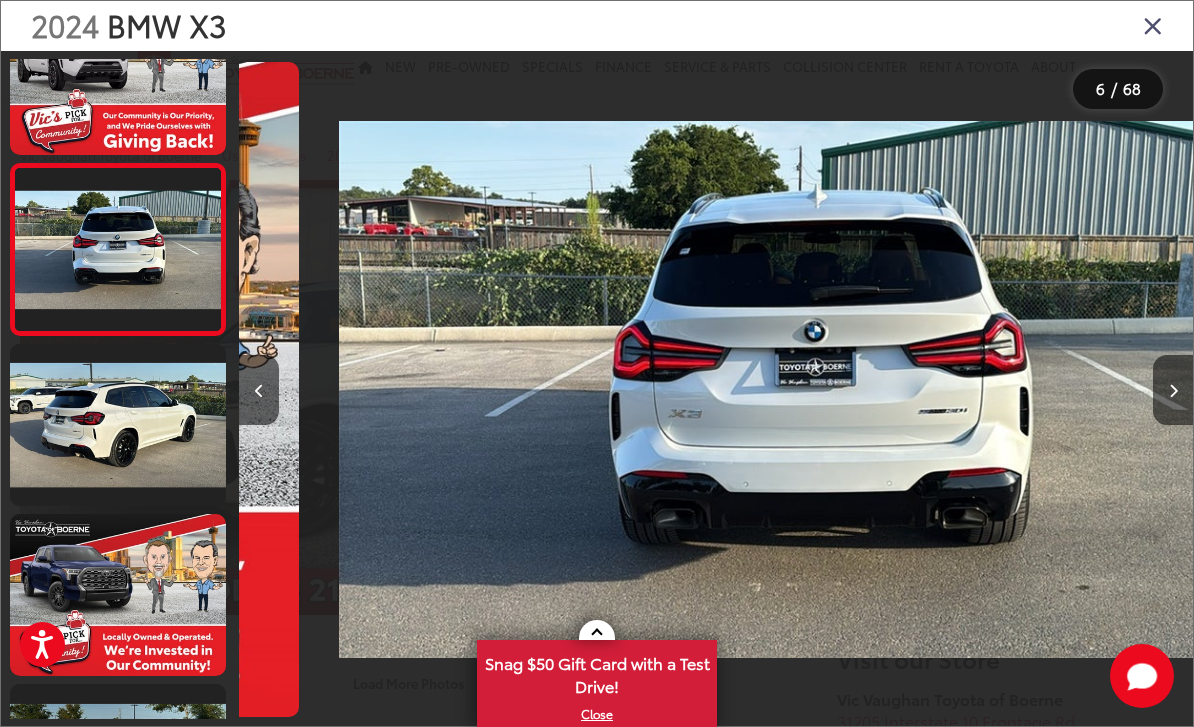 click at bounding box center [1173, 391] 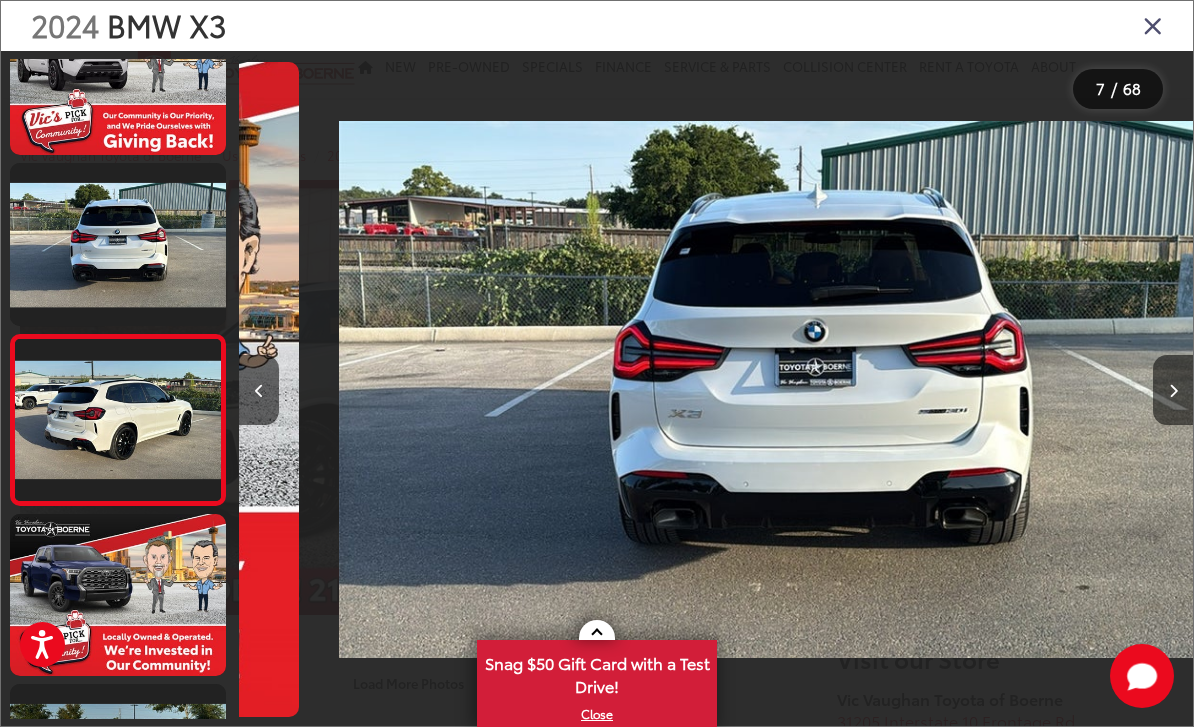 scroll, scrollTop: 0, scrollLeft: 5476, axis: horizontal 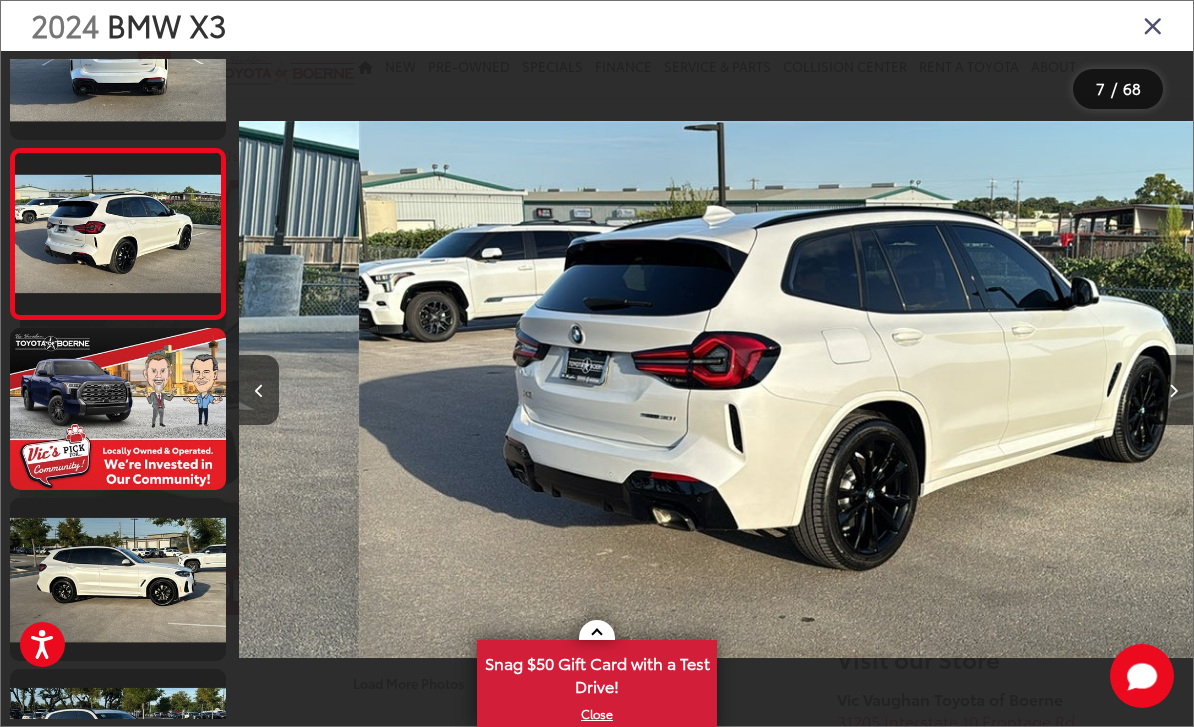 click at bounding box center (1173, 390) 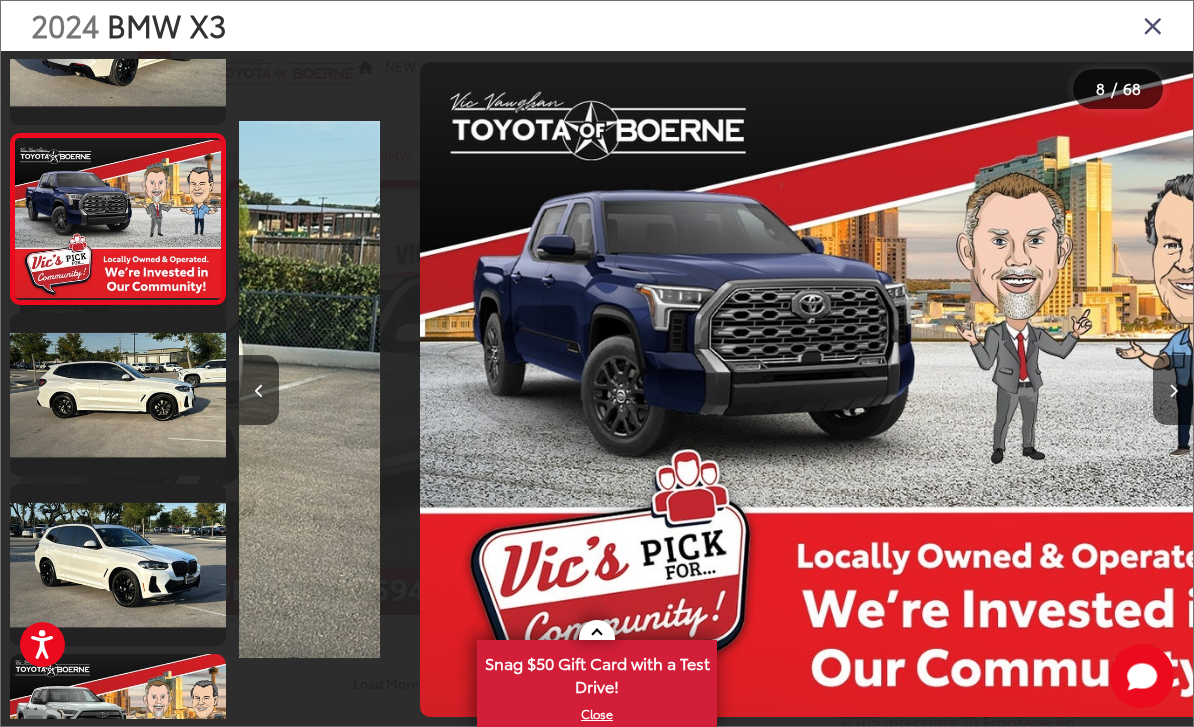click at bounding box center [1173, 391] 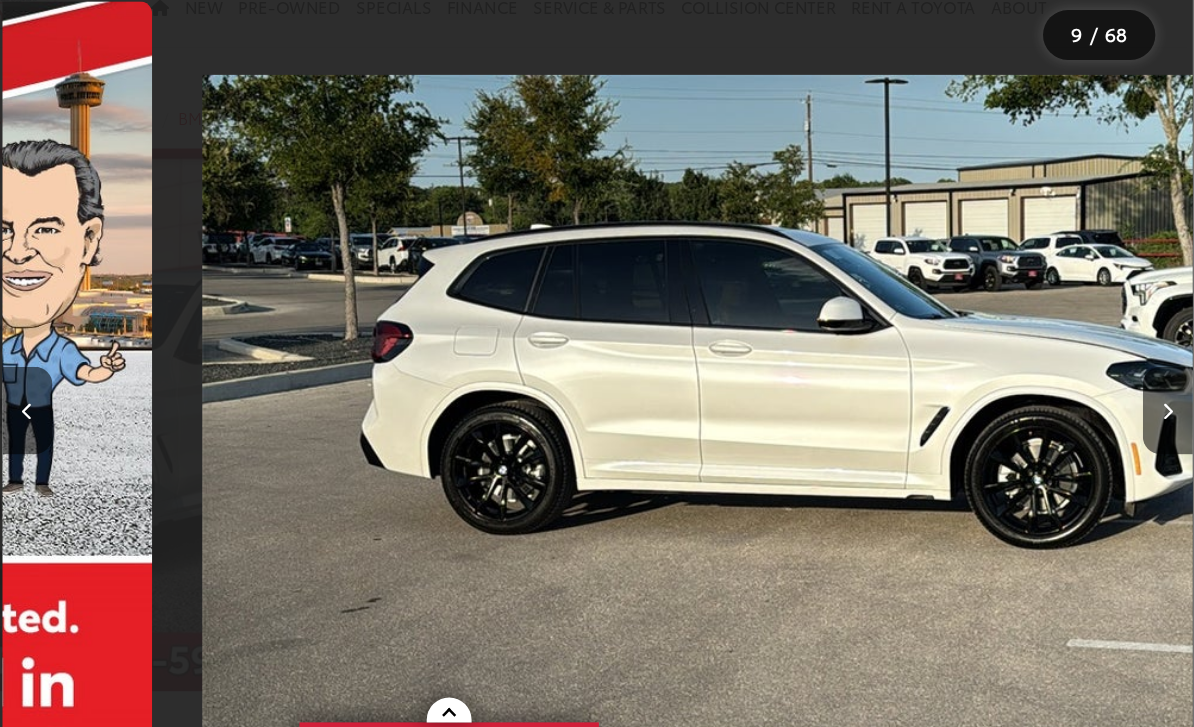 click at bounding box center [1173, 391] 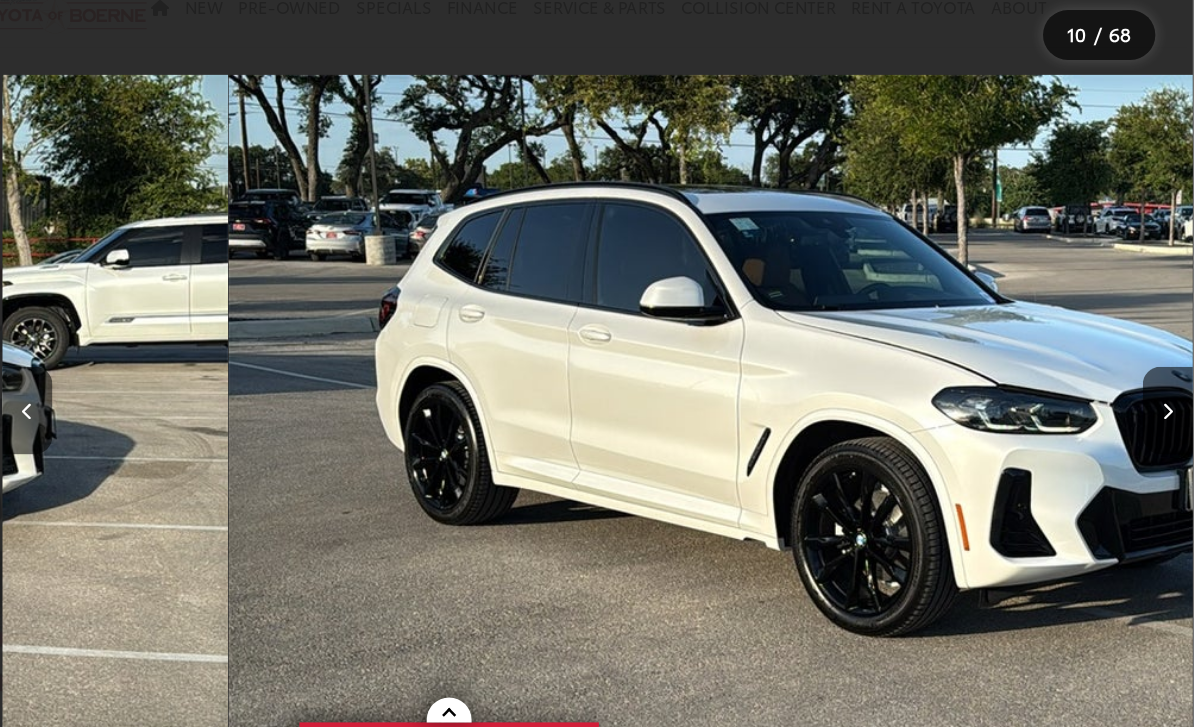 click at bounding box center (1173, 390) 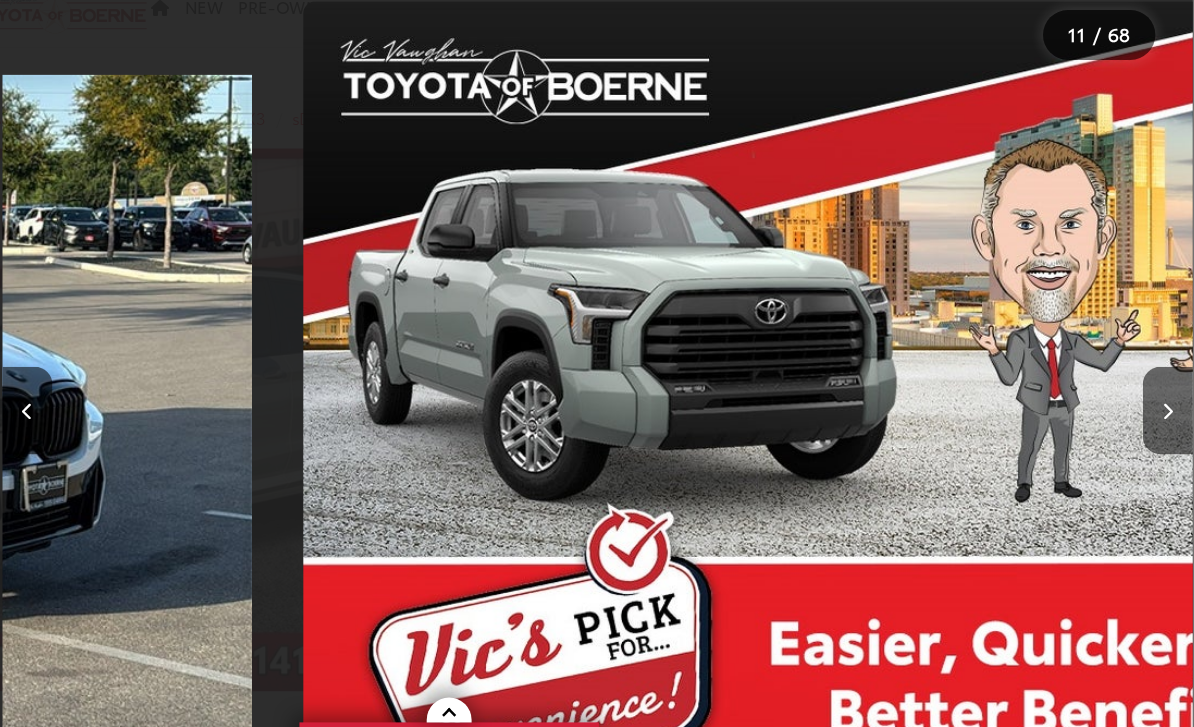click at bounding box center (1173, 390) 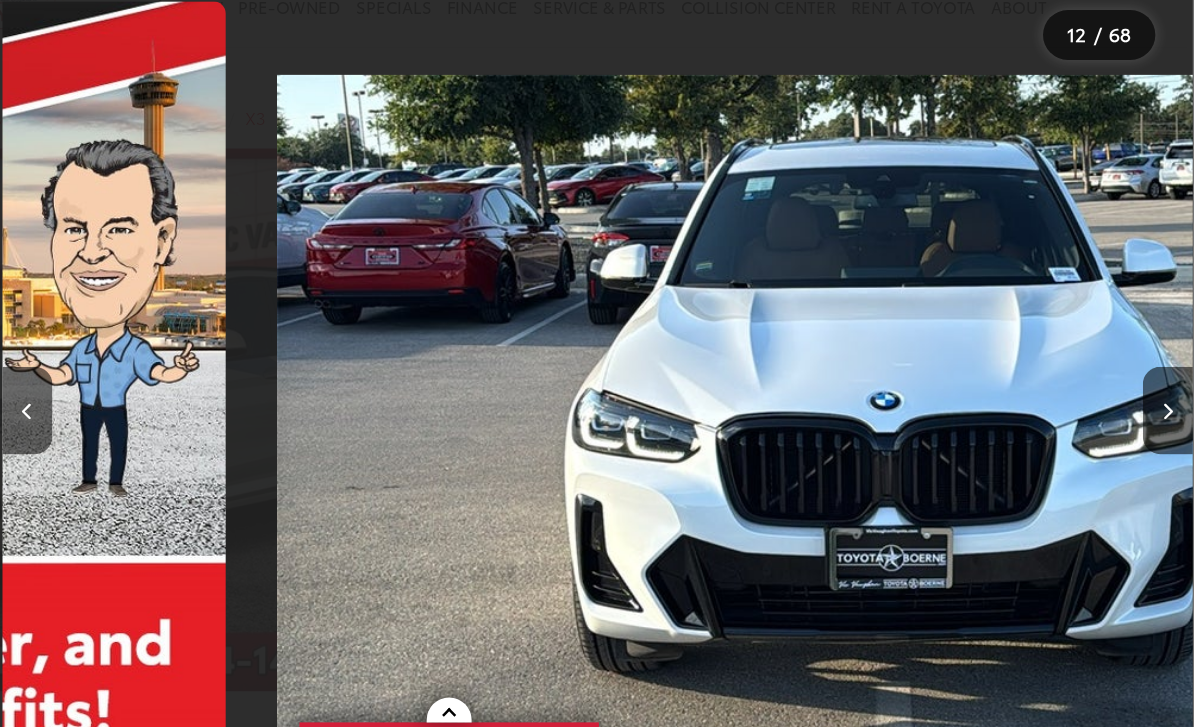 click at bounding box center (1173, 391) 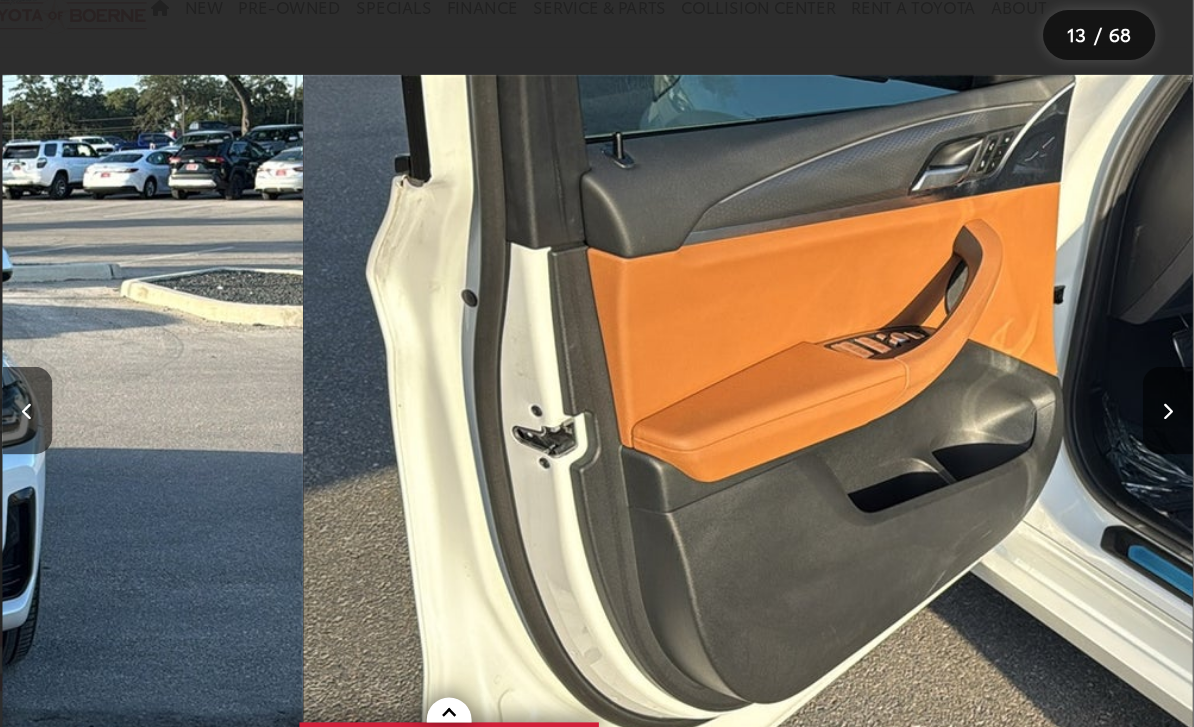 click at bounding box center [1173, 391] 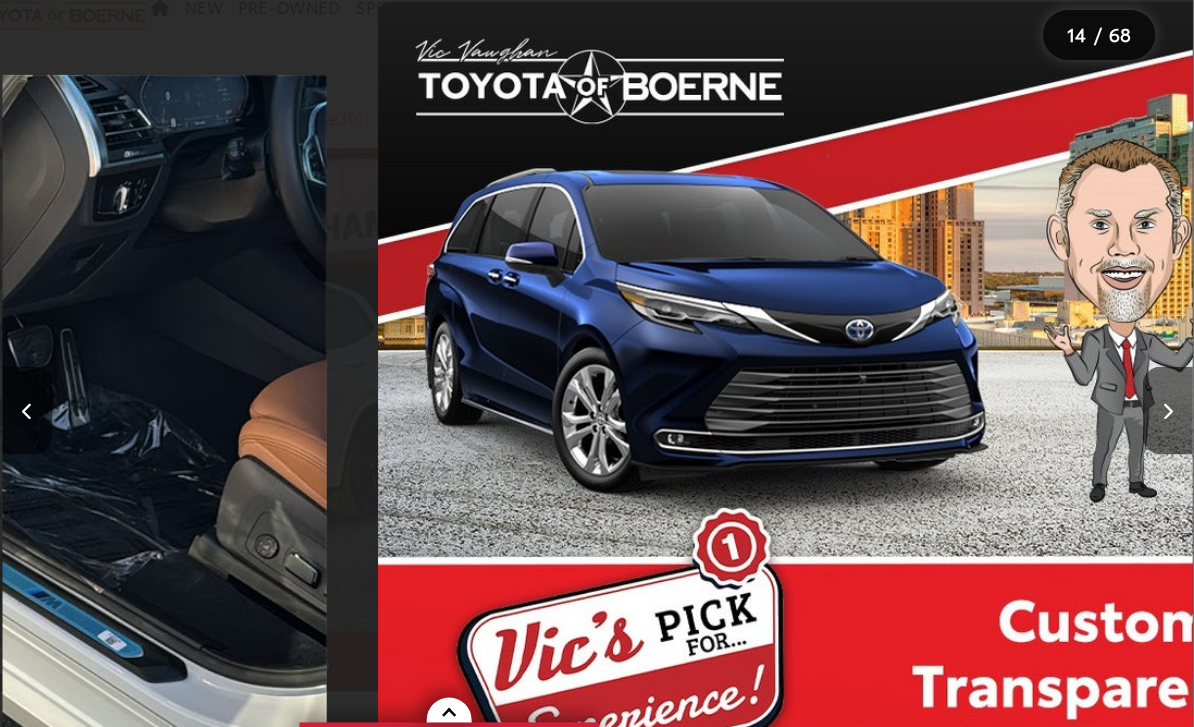click at bounding box center (1173, 391) 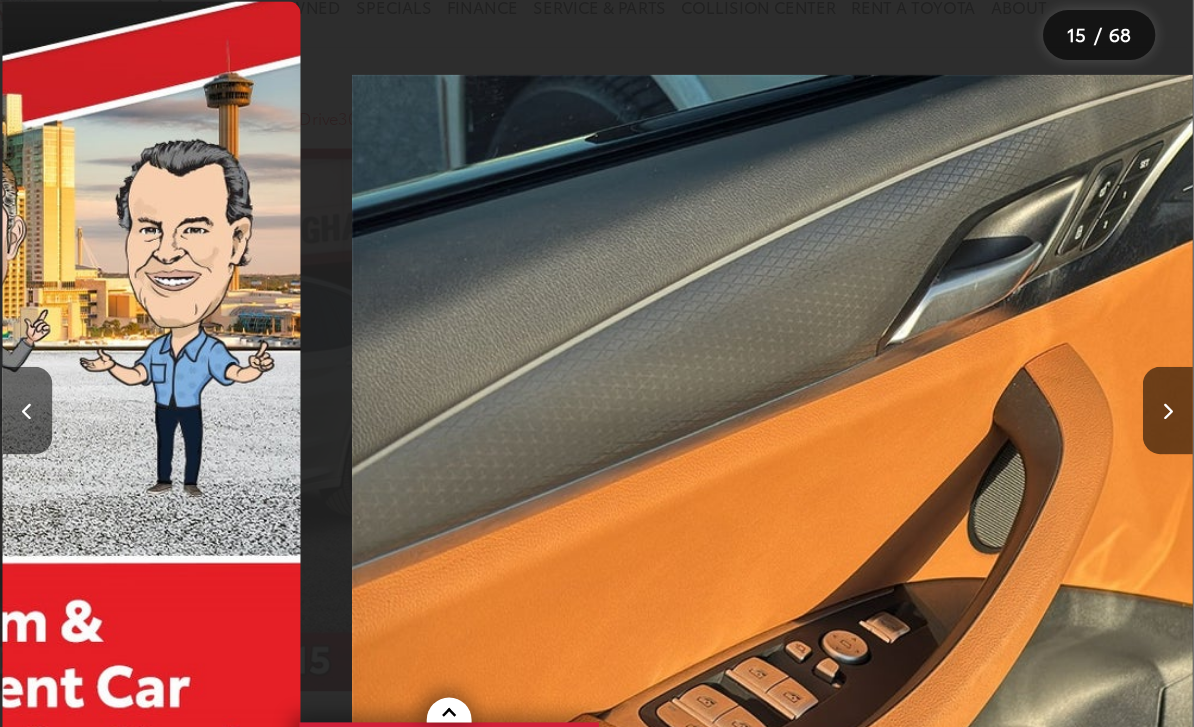 click at bounding box center [1173, 390] 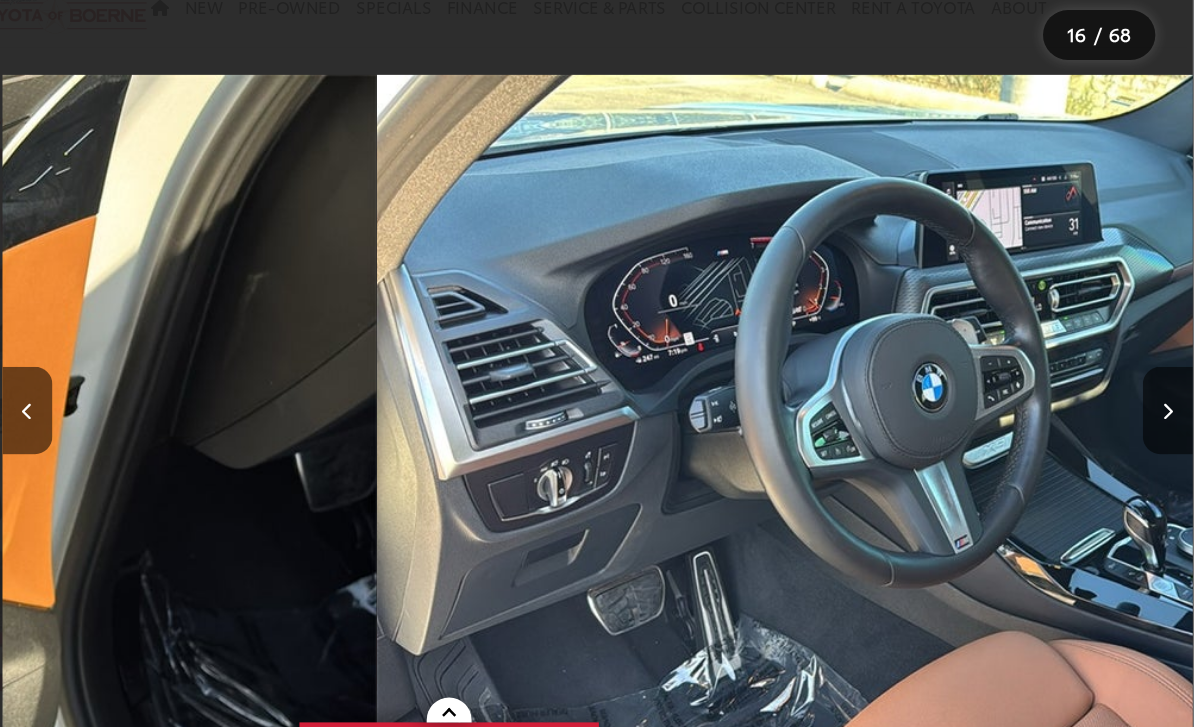 click at bounding box center (1173, 391) 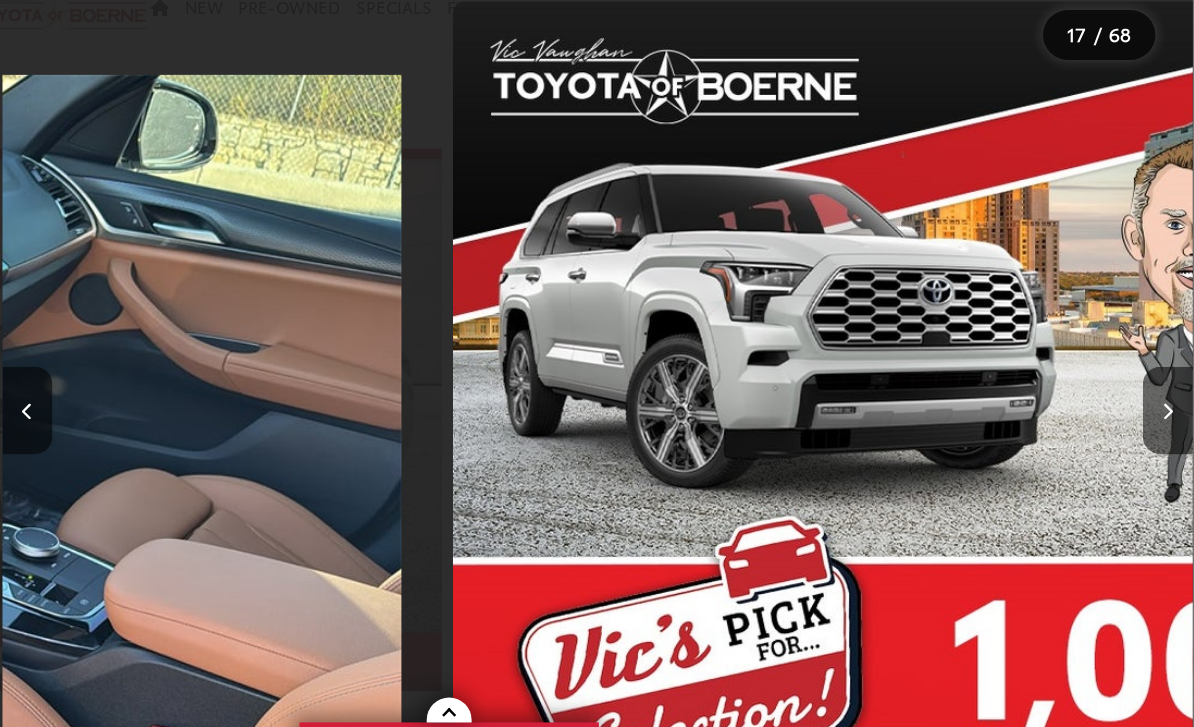 click at bounding box center (1173, 391) 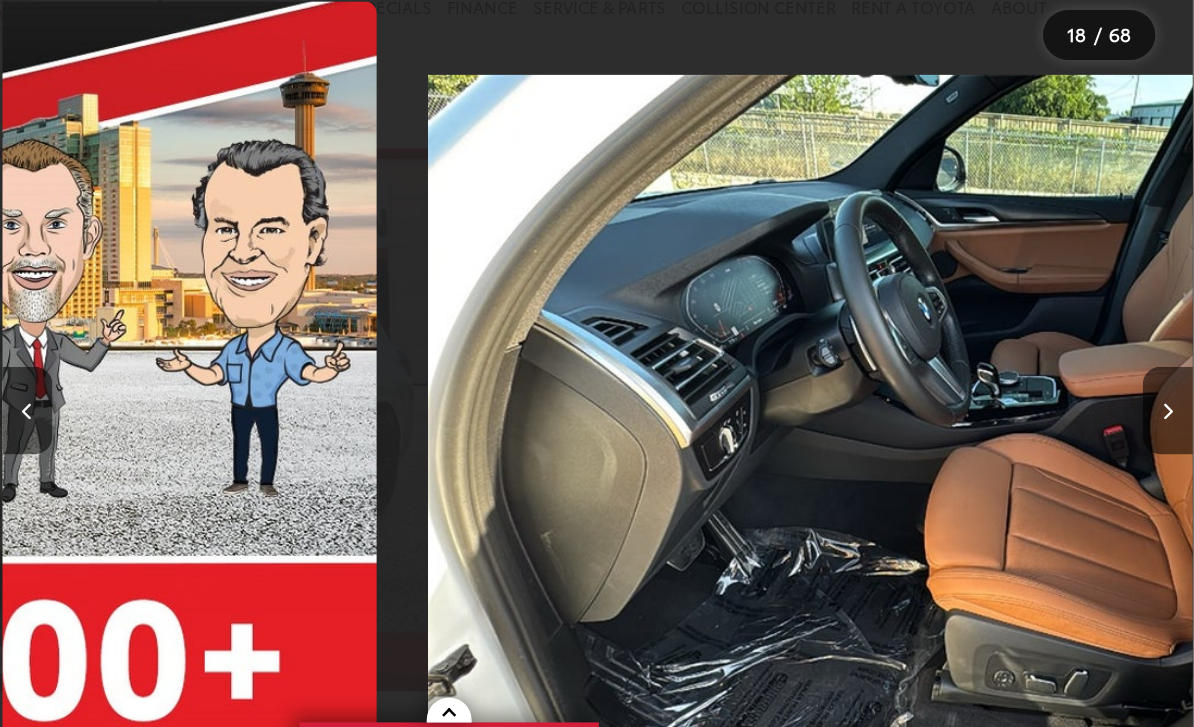 click at bounding box center (1173, 390) 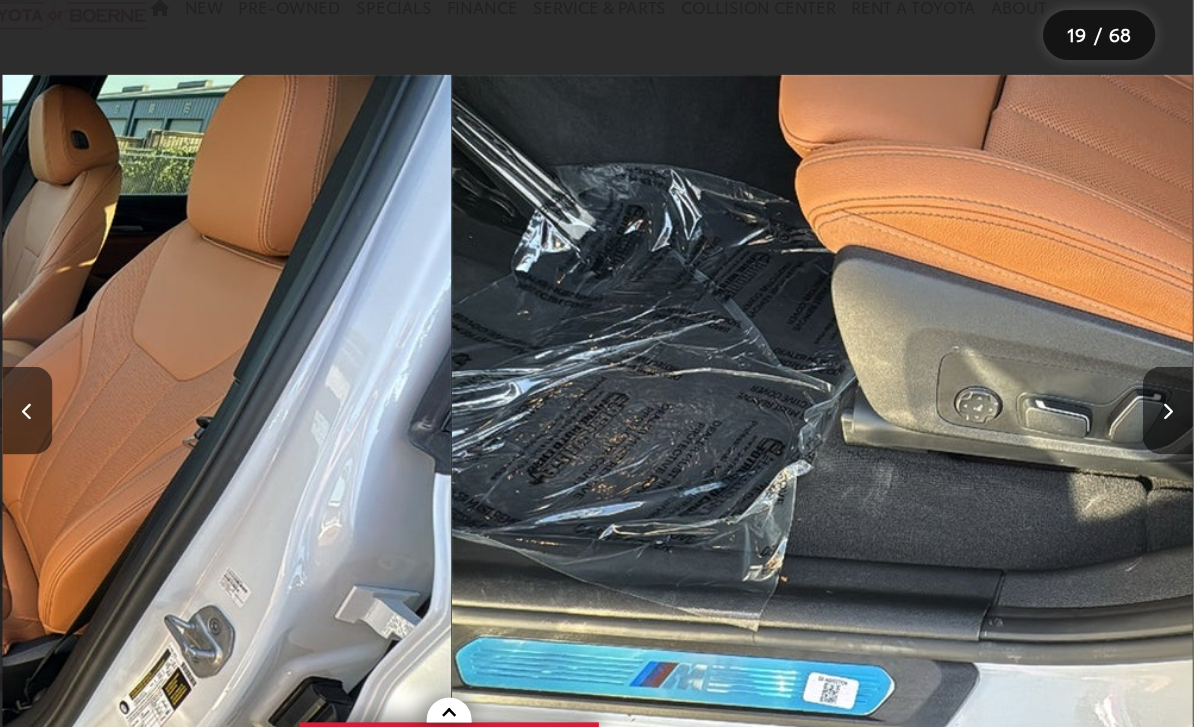 click at bounding box center [1173, 391] 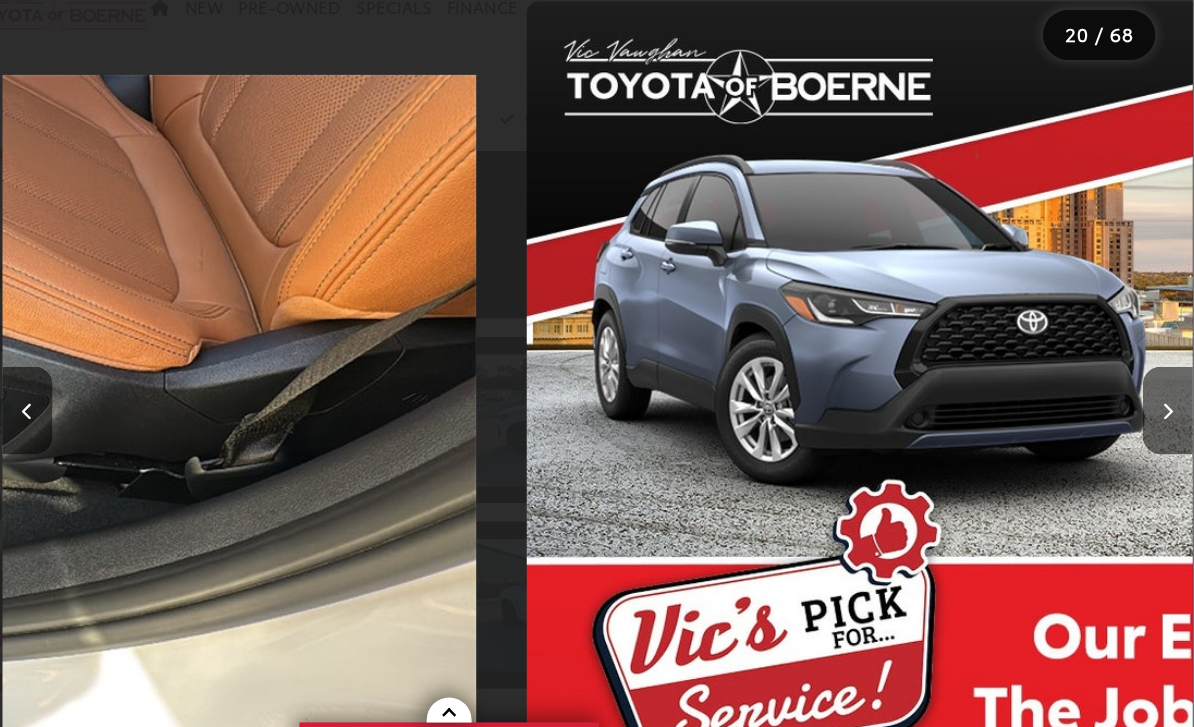 click at bounding box center [1173, 391] 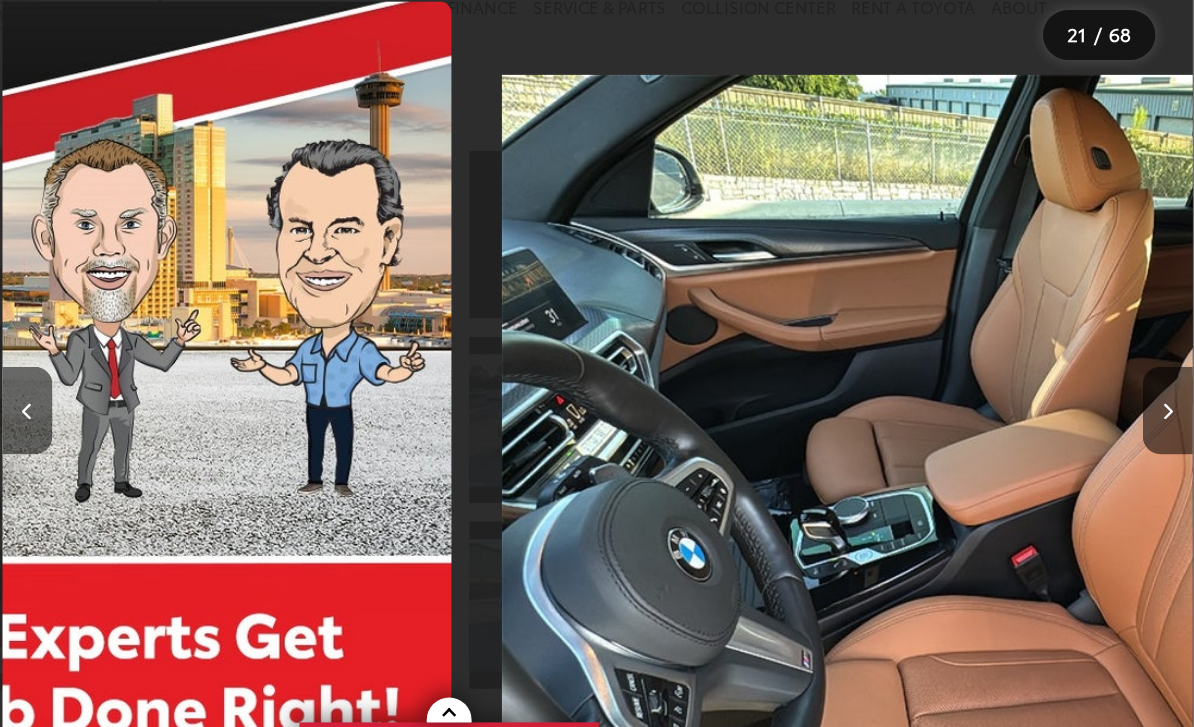 click at bounding box center [1173, 391] 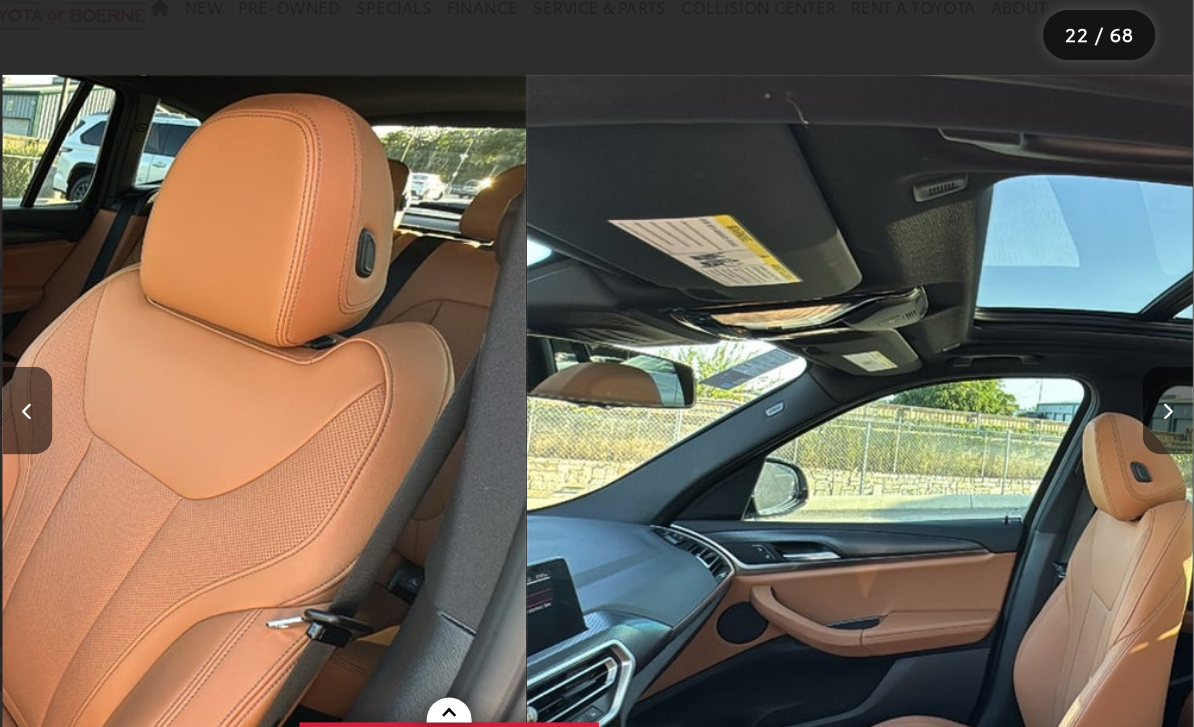 click at bounding box center (1173, 391) 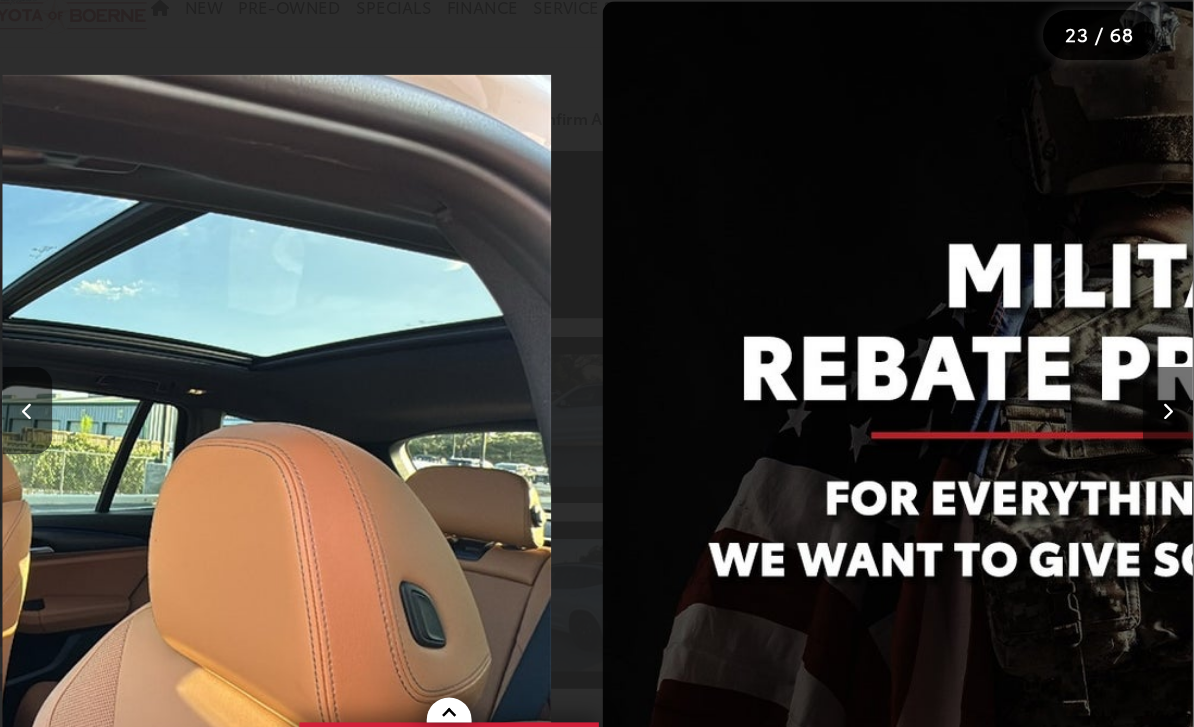 click at bounding box center (1173, 390) 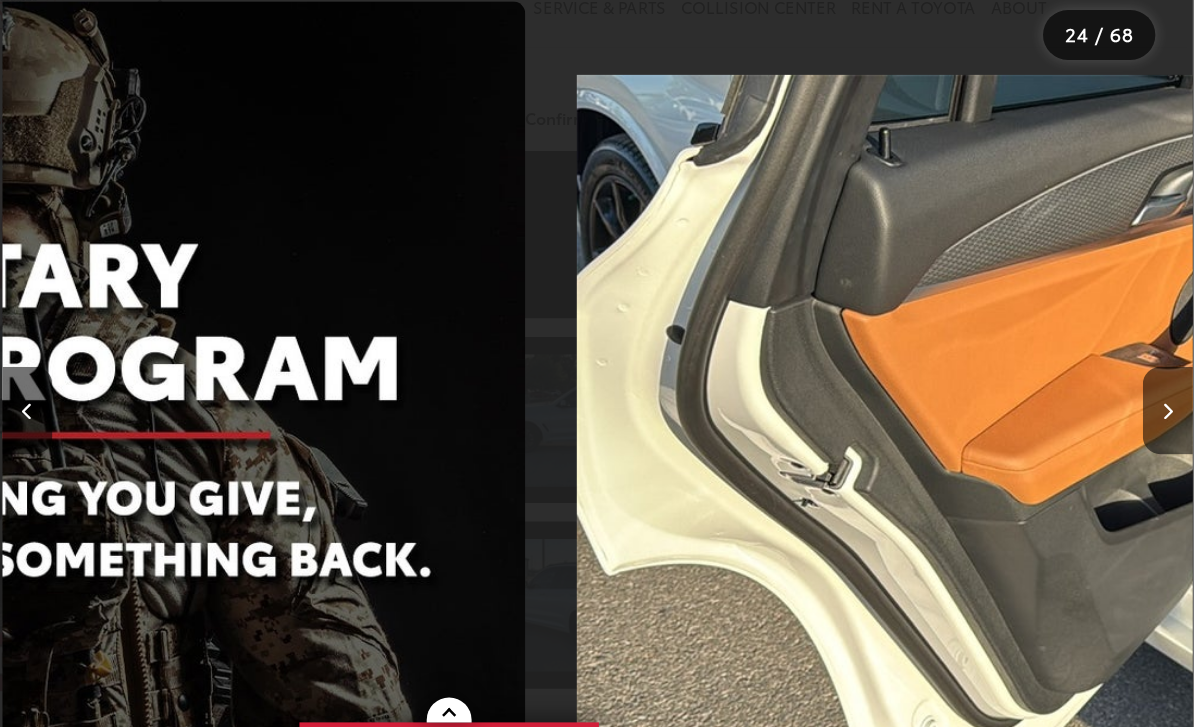 click at bounding box center (1173, 390) 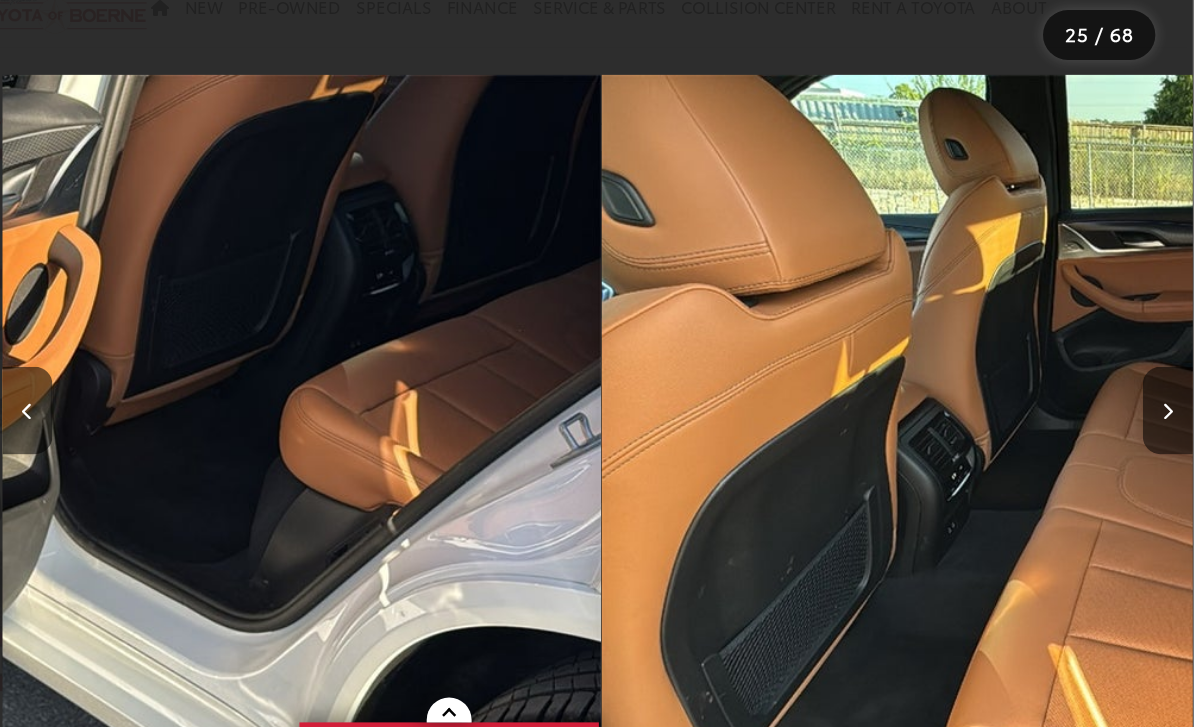 click at bounding box center [1173, 391] 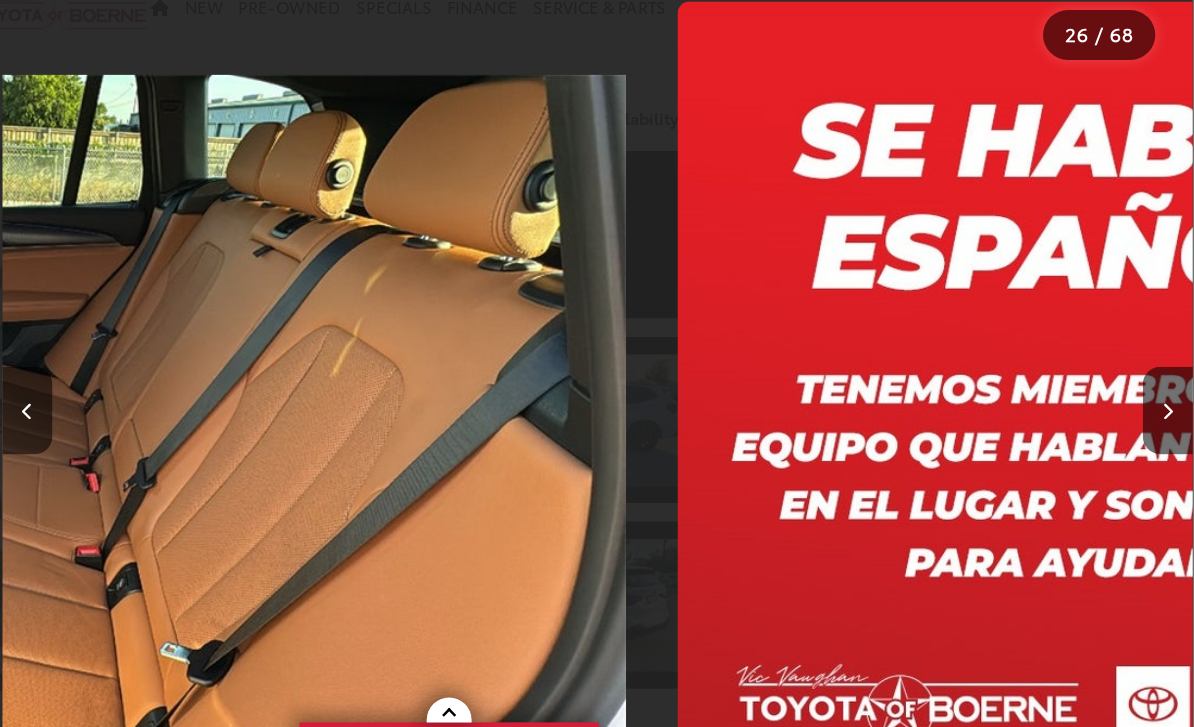 click at bounding box center [1173, 391] 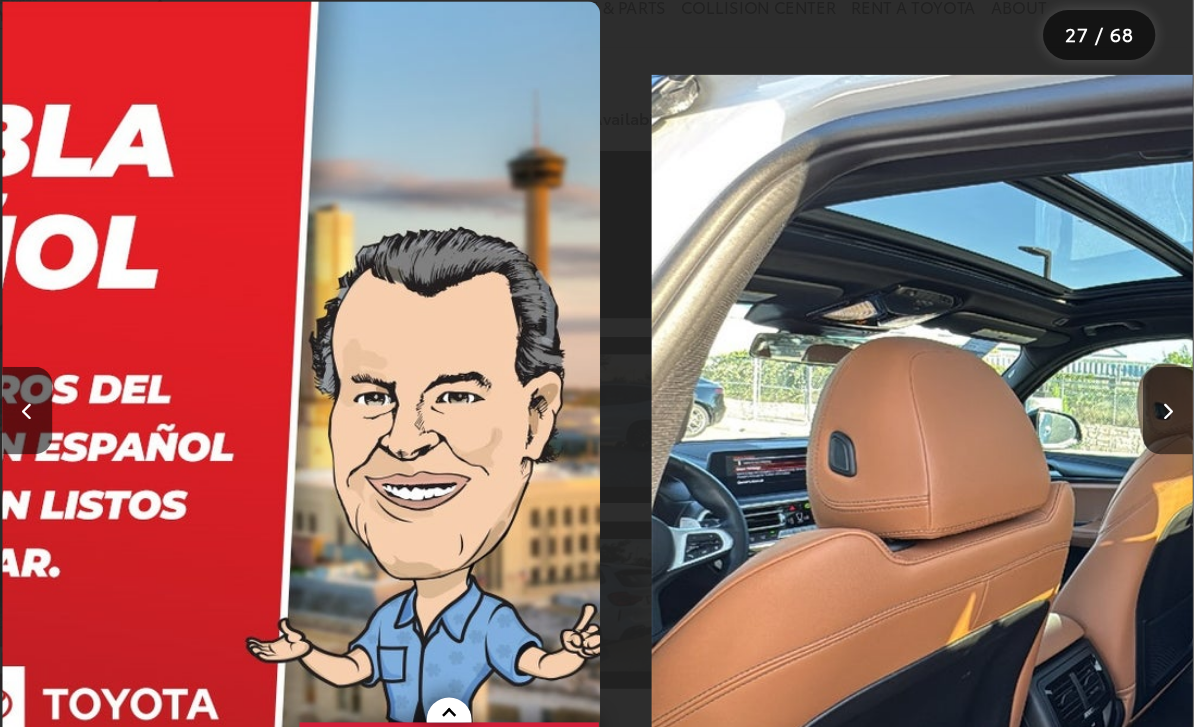 click at bounding box center (1173, 390) 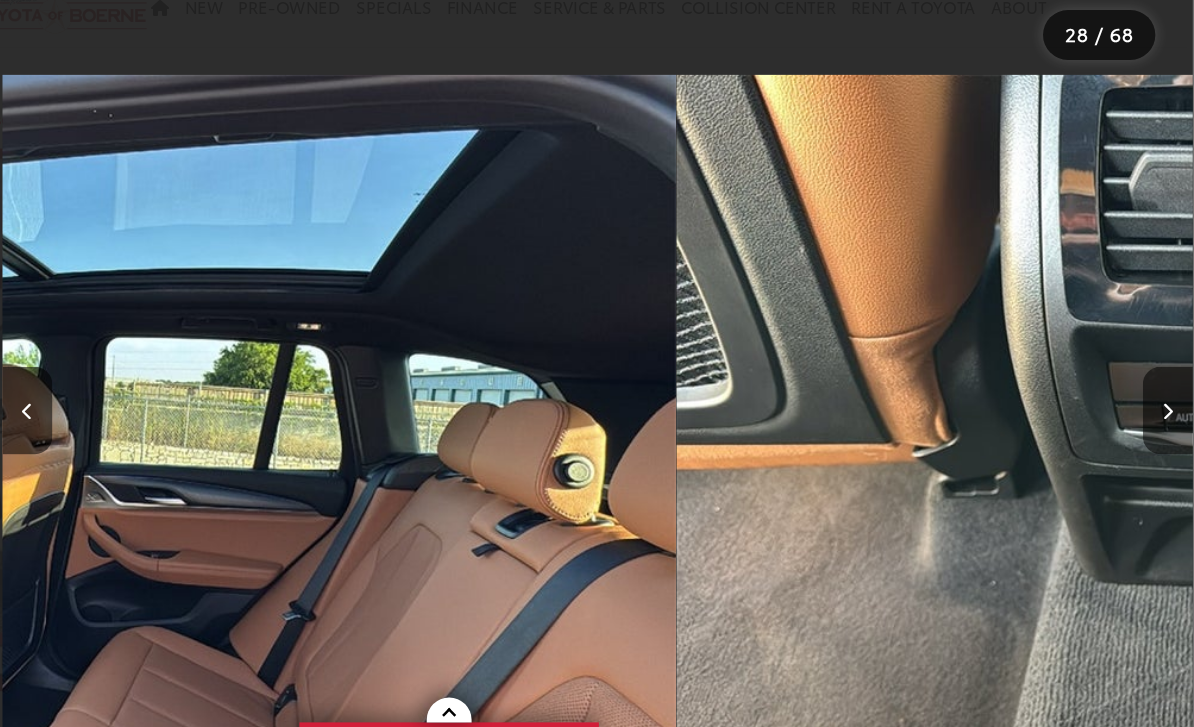 click at bounding box center [1173, 391] 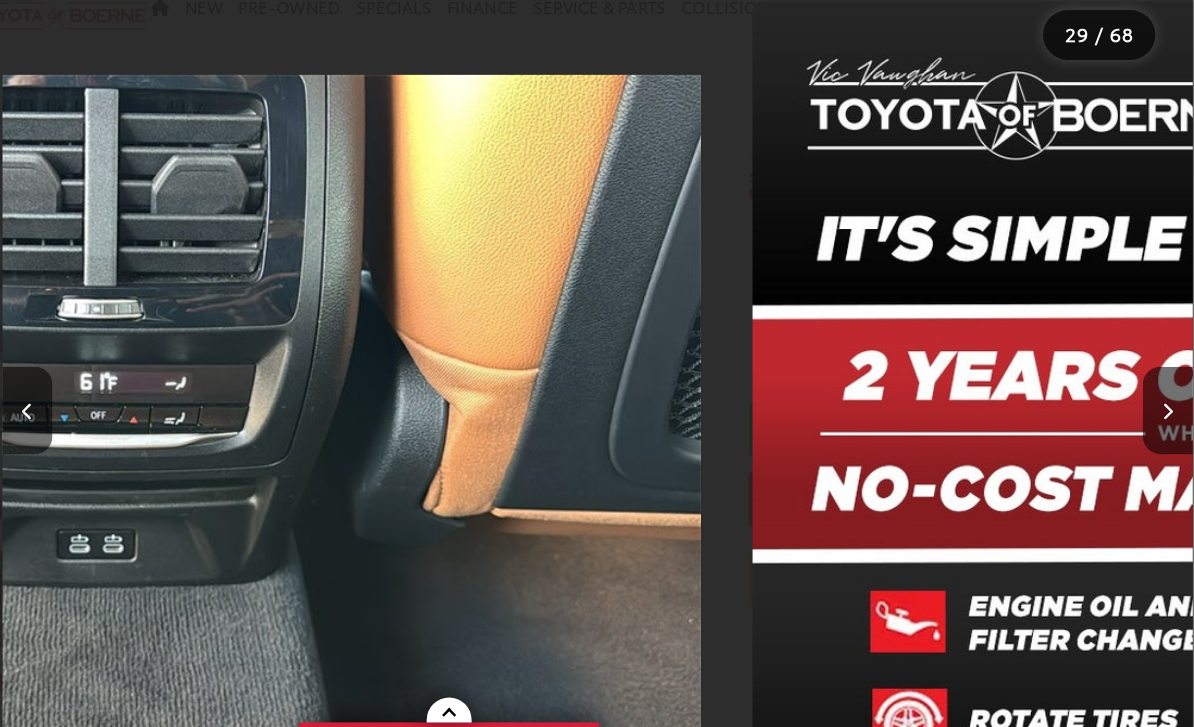 click at bounding box center [1173, 391] 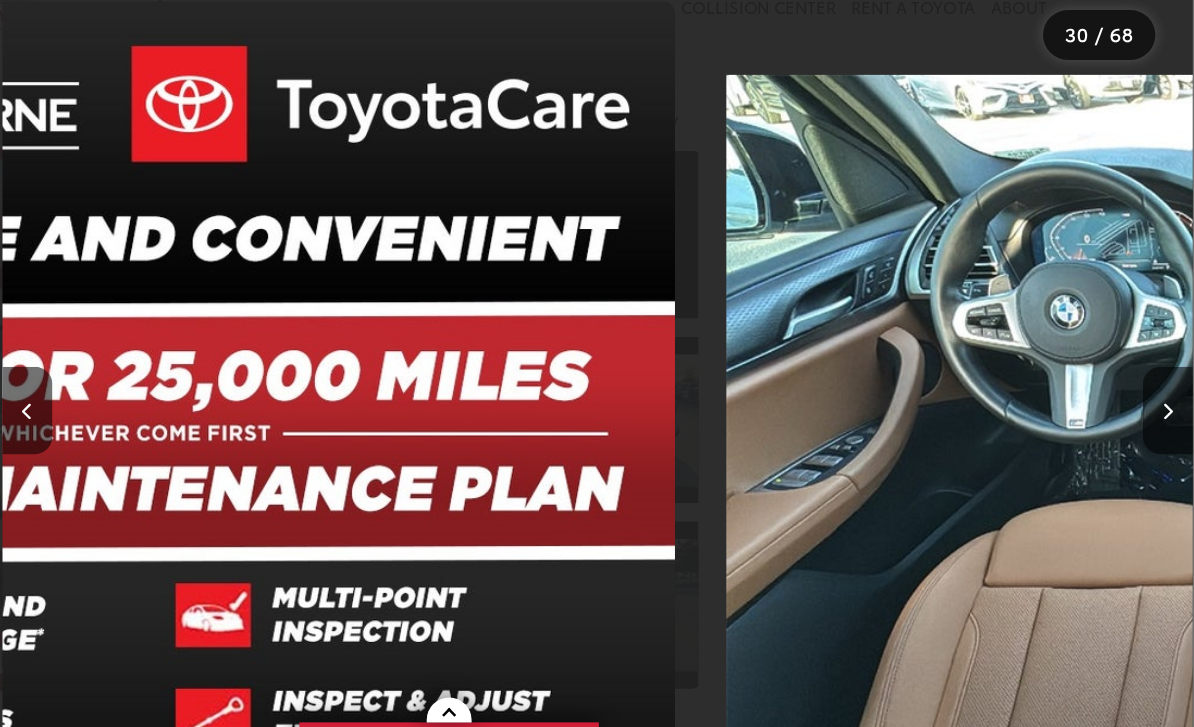 click at bounding box center (1173, 390) 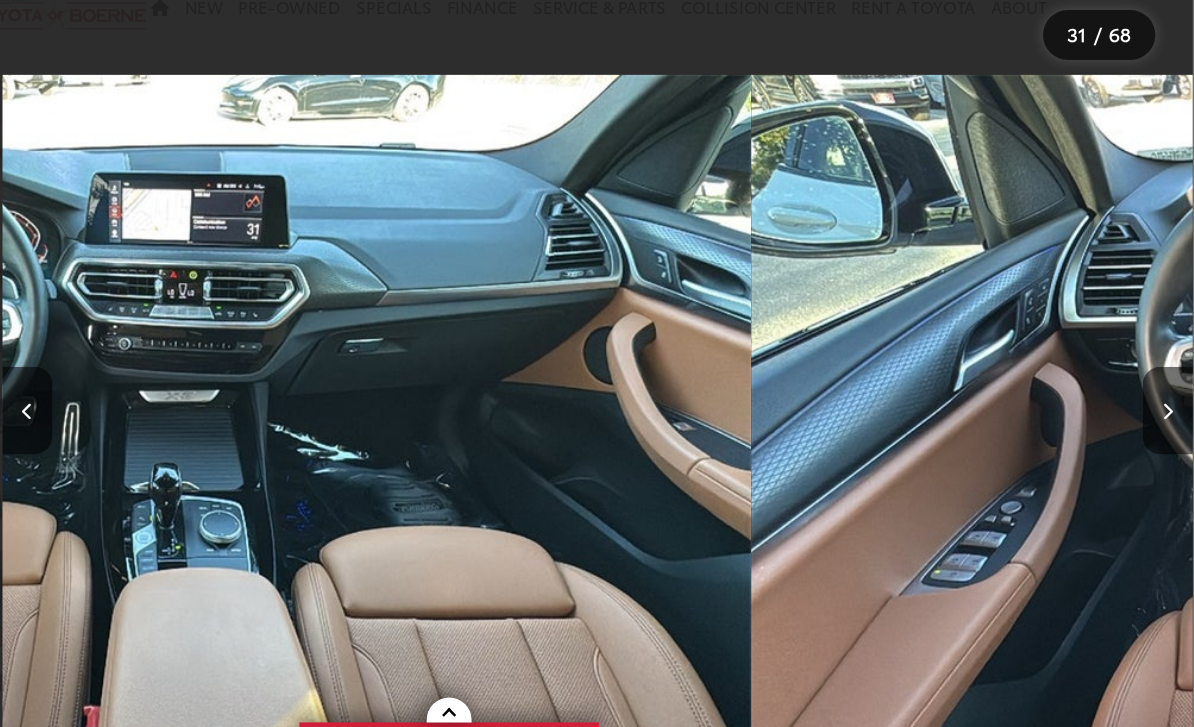 click at bounding box center [1173, 390] 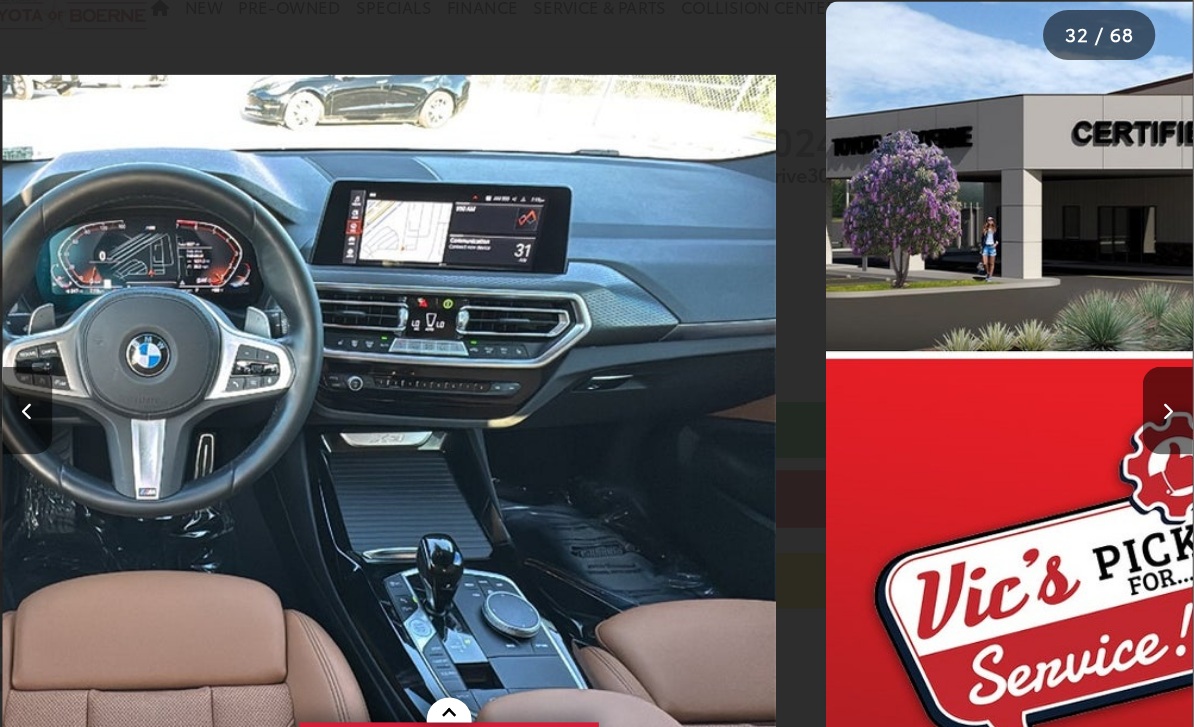 click at bounding box center [1173, 391] 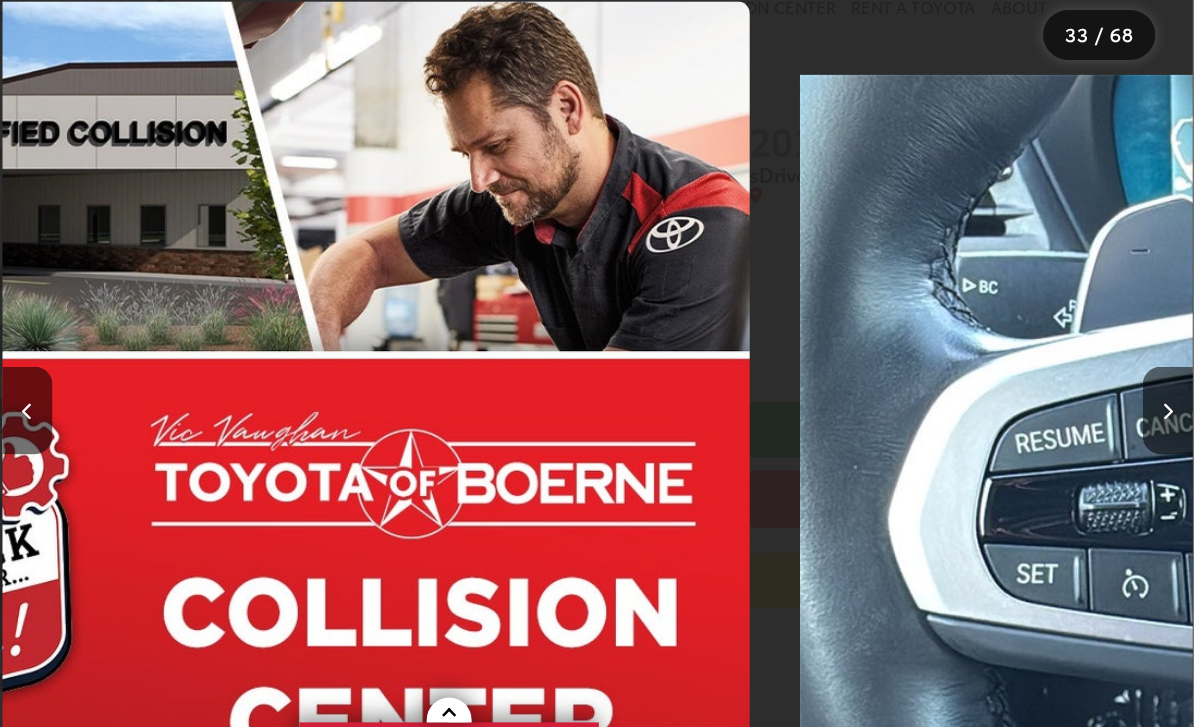 click at bounding box center (1173, 391) 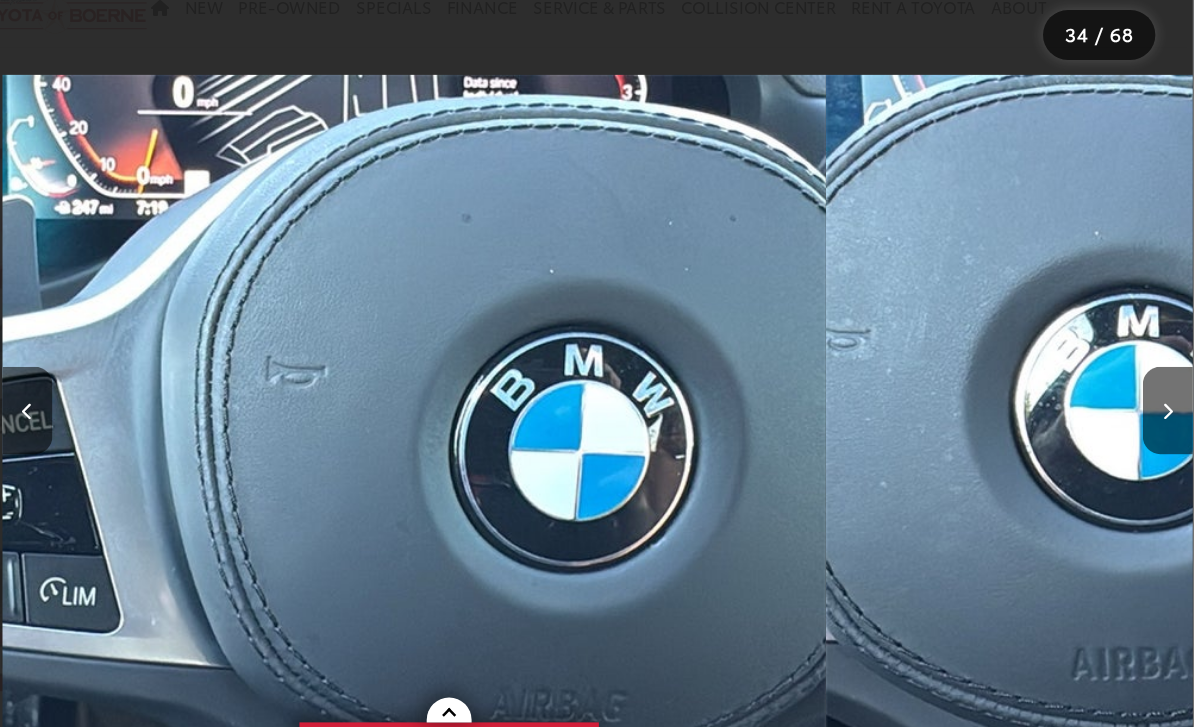 click at bounding box center [1173, 391] 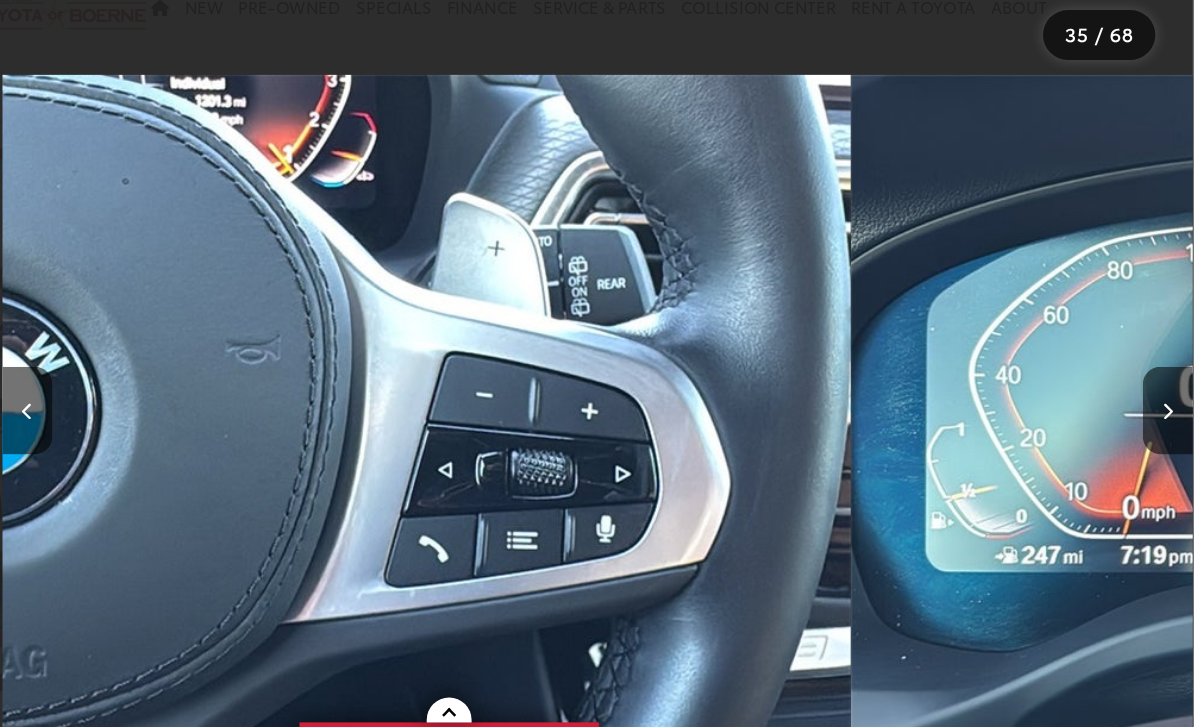 click at bounding box center (1173, 390) 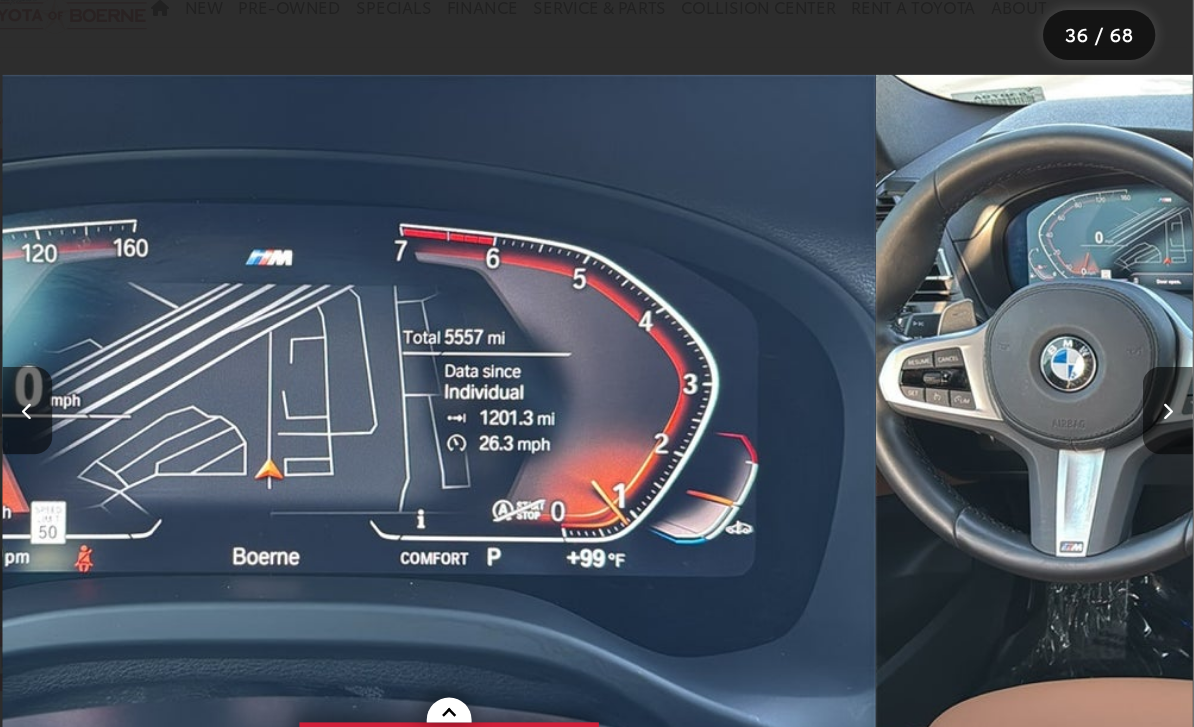 click at bounding box center (1173, 391) 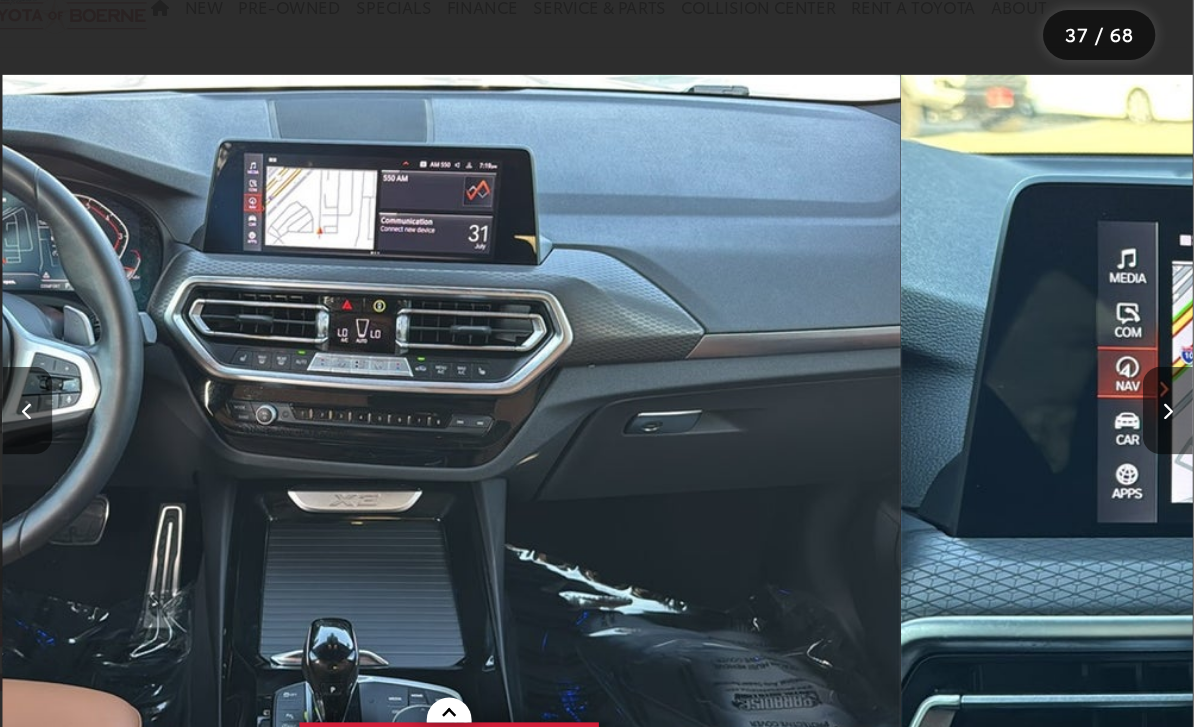 click at bounding box center (1173, 391) 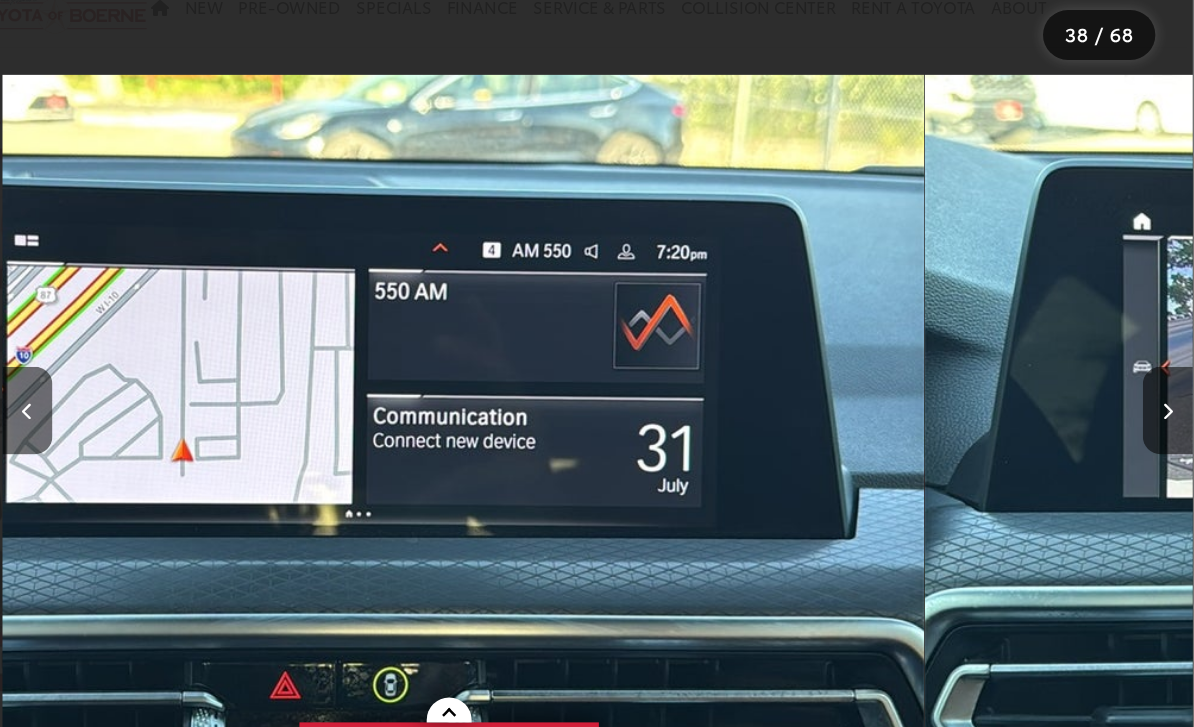 click at bounding box center (1173, 390) 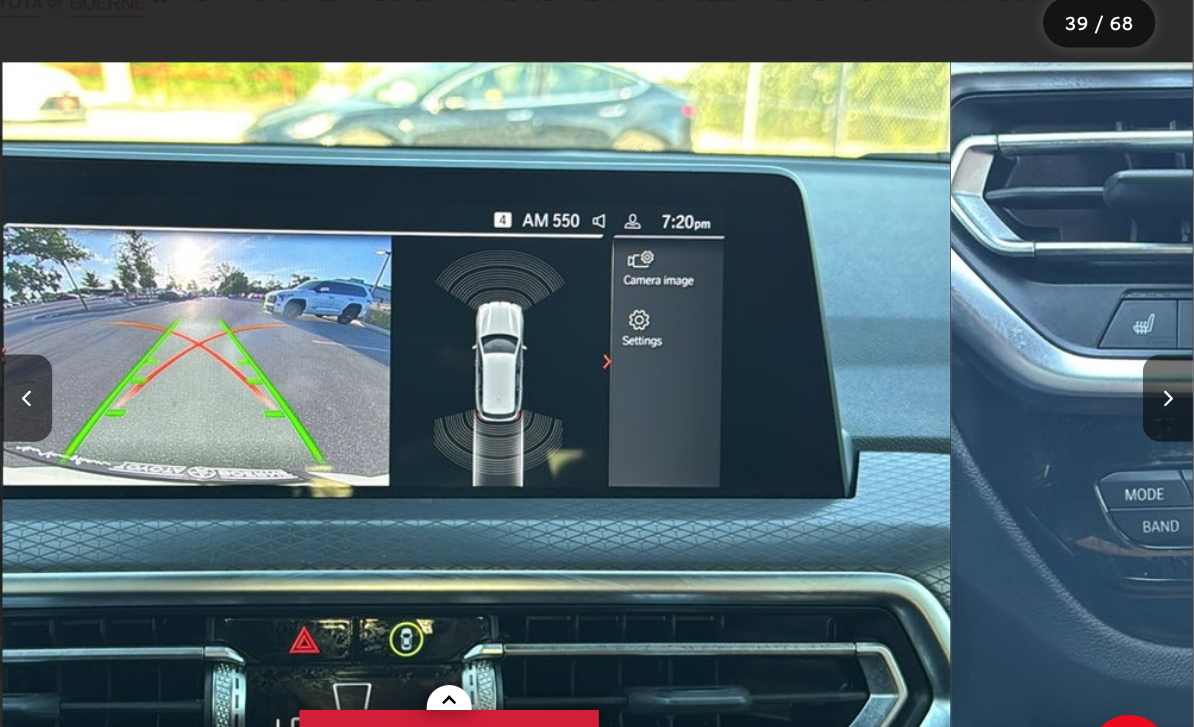 click at bounding box center [1173, 391] 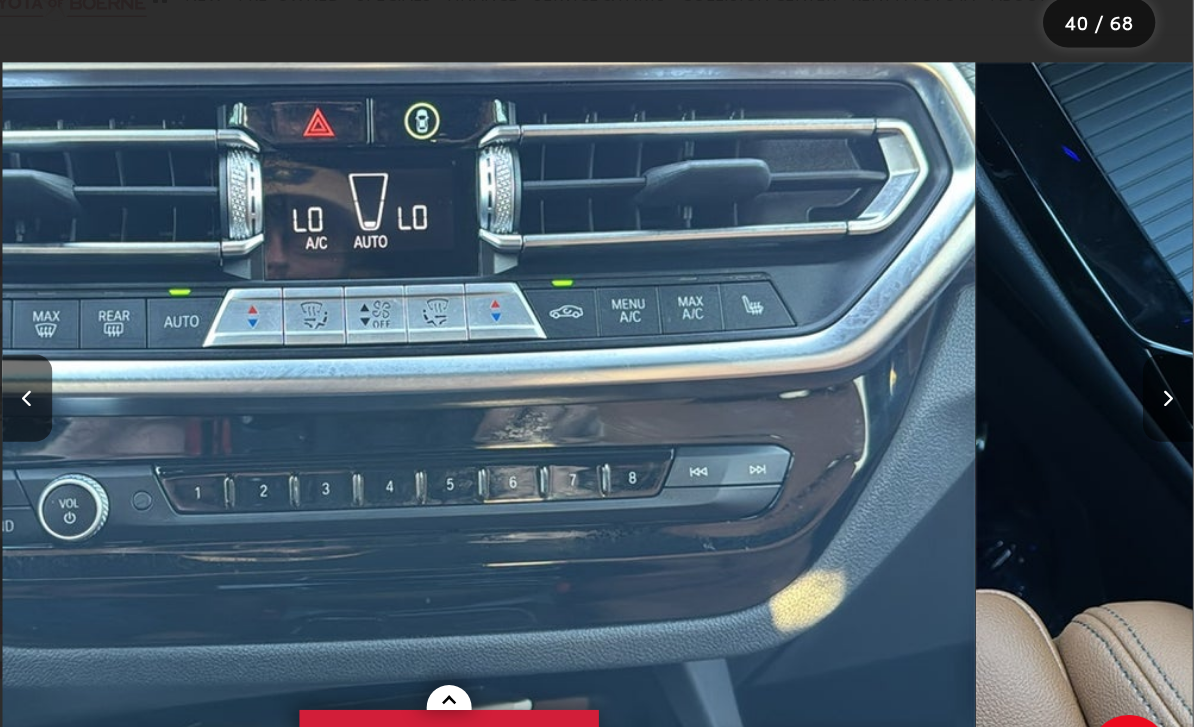 click at bounding box center [1173, 390] 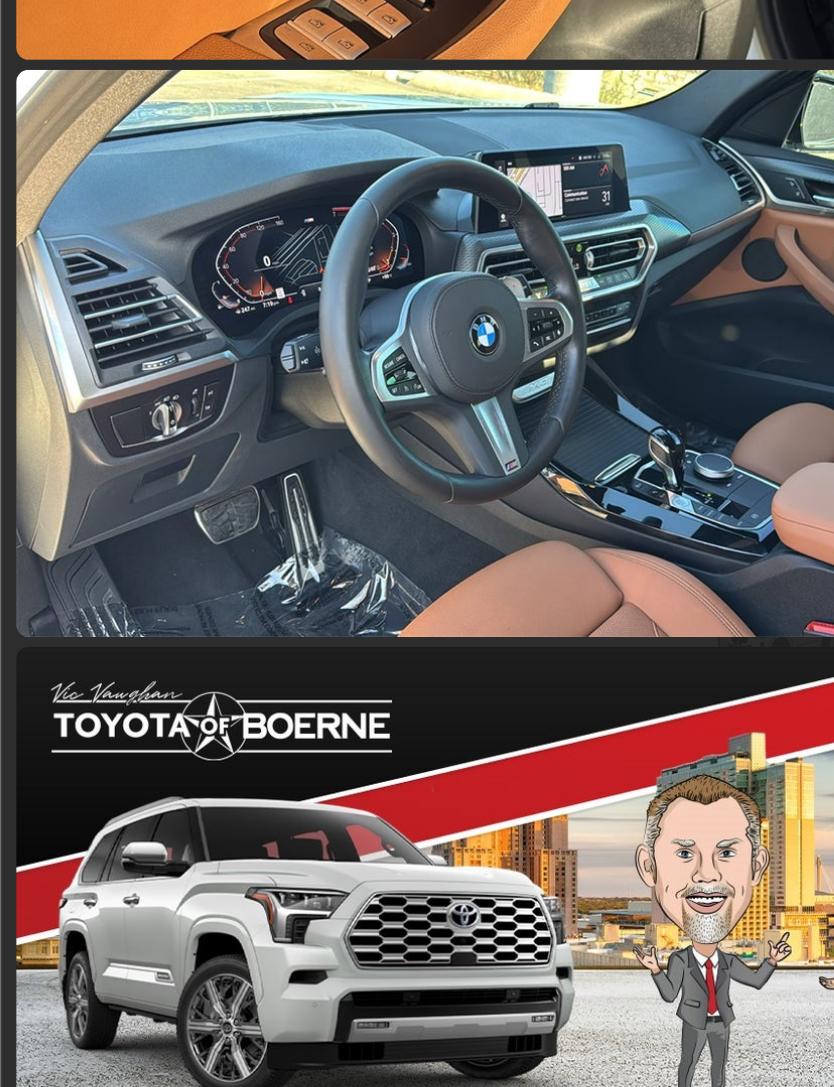 scroll, scrollTop: 5606, scrollLeft: 0, axis: vertical 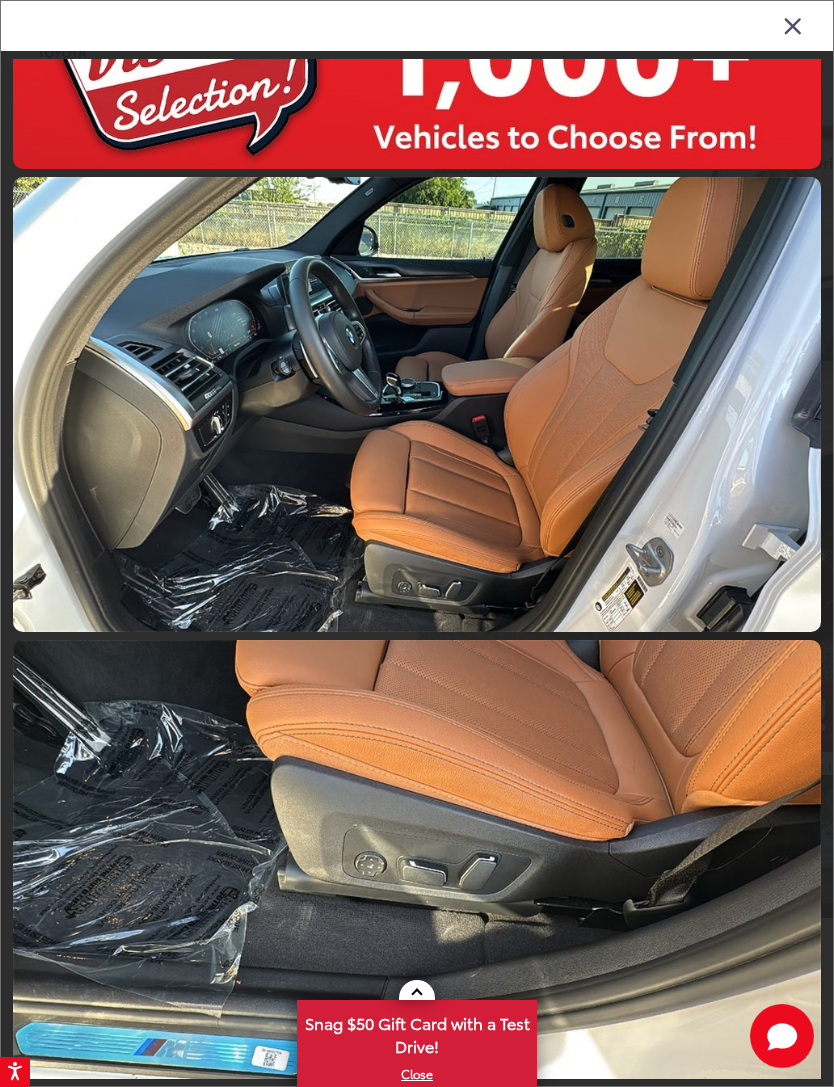 click at bounding box center [793, 25] 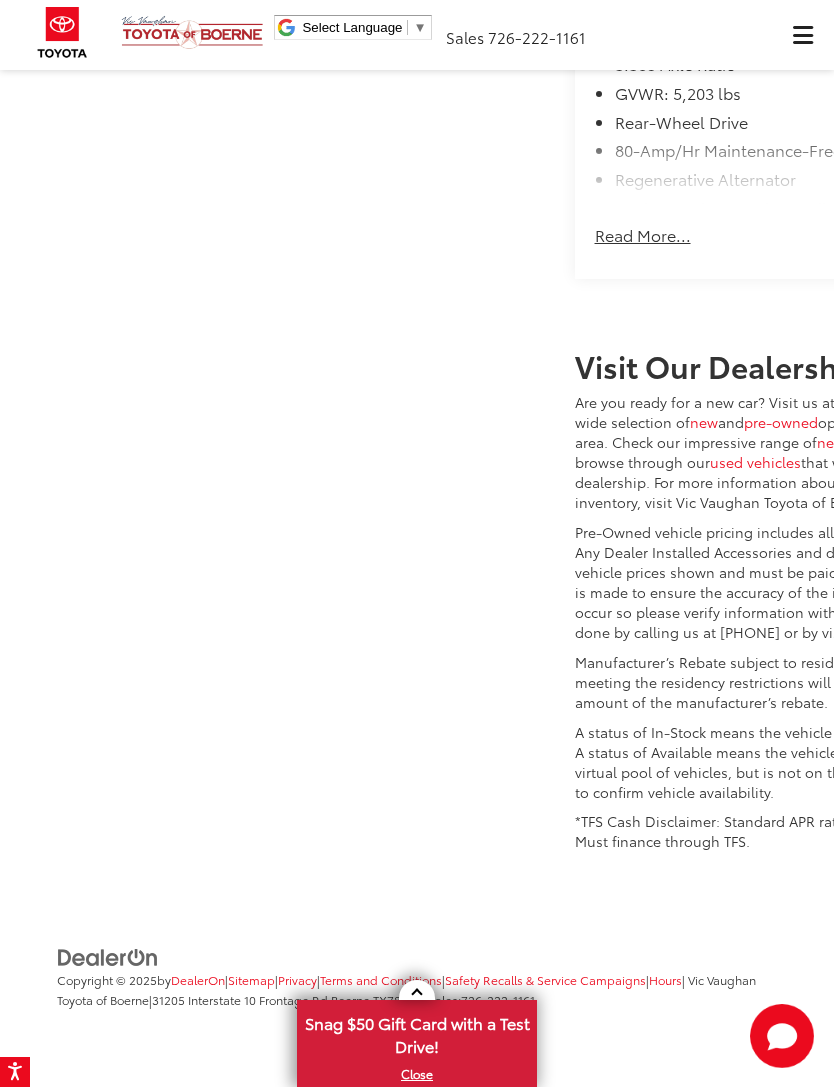 scroll, scrollTop: 2132, scrollLeft: 0, axis: vertical 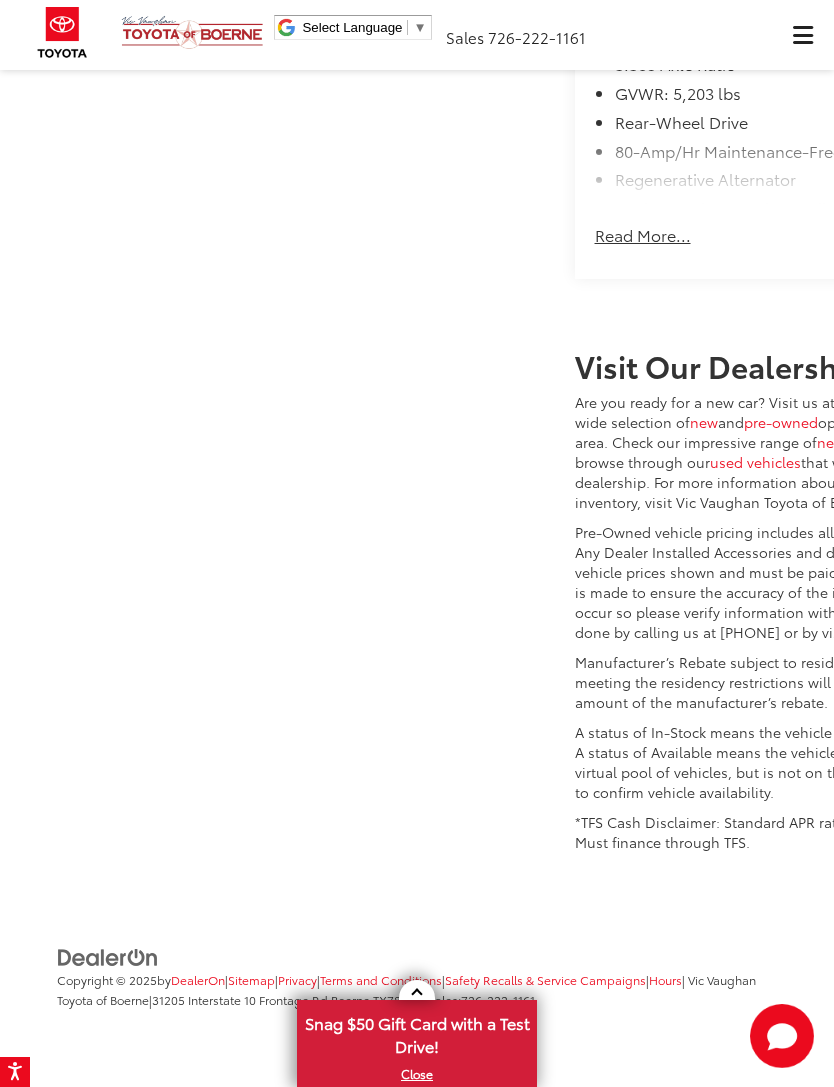 click on "Read More..." at bounding box center [643, 225] 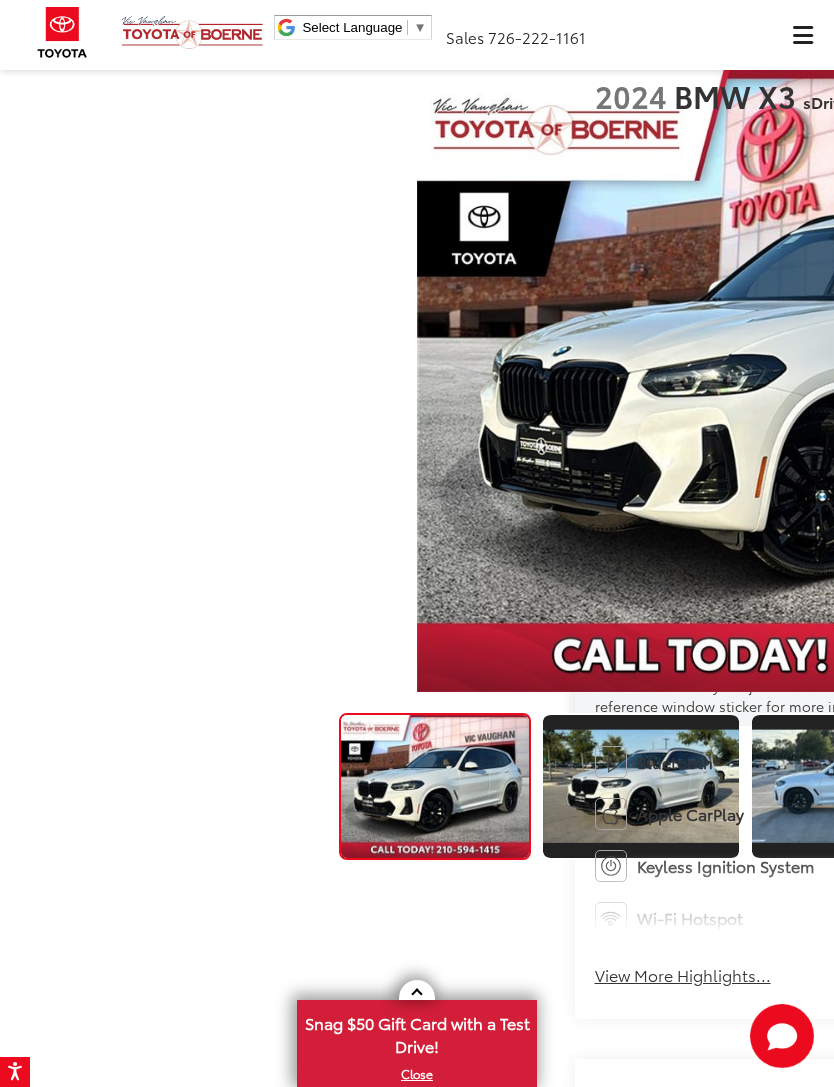 scroll, scrollTop: 0, scrollLeft: 0, axis: both 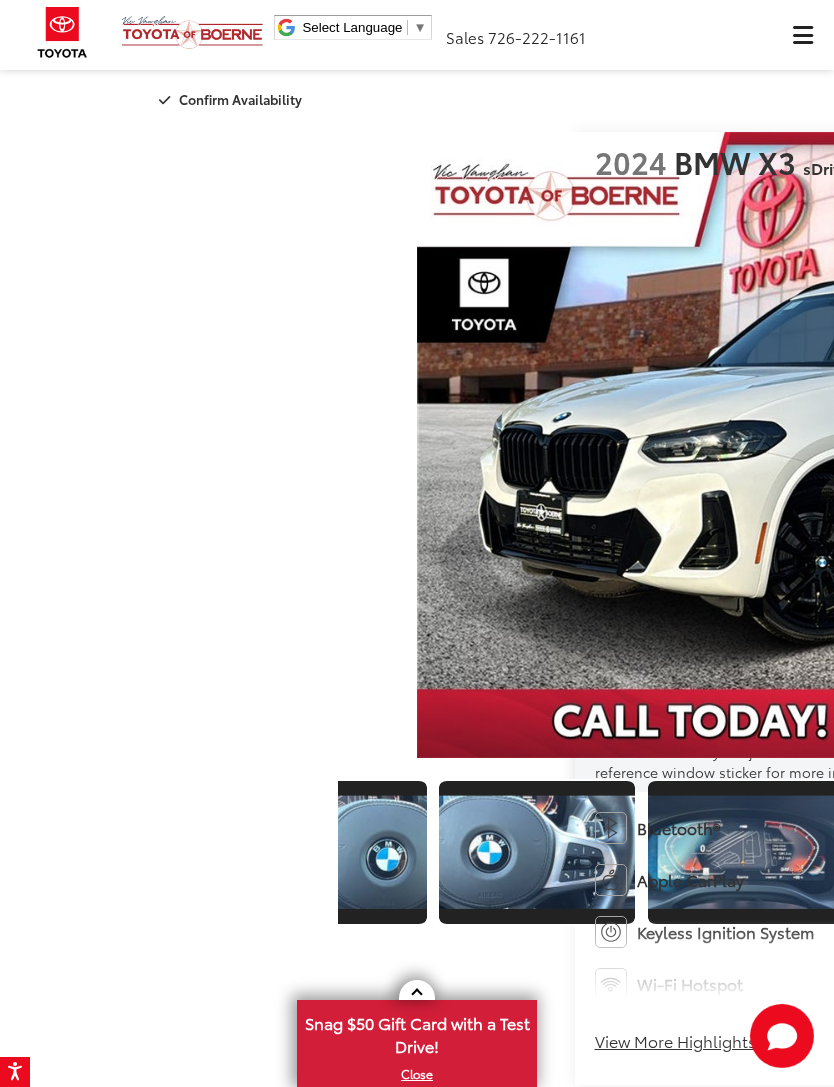 click at bounding box center (2204, 852) 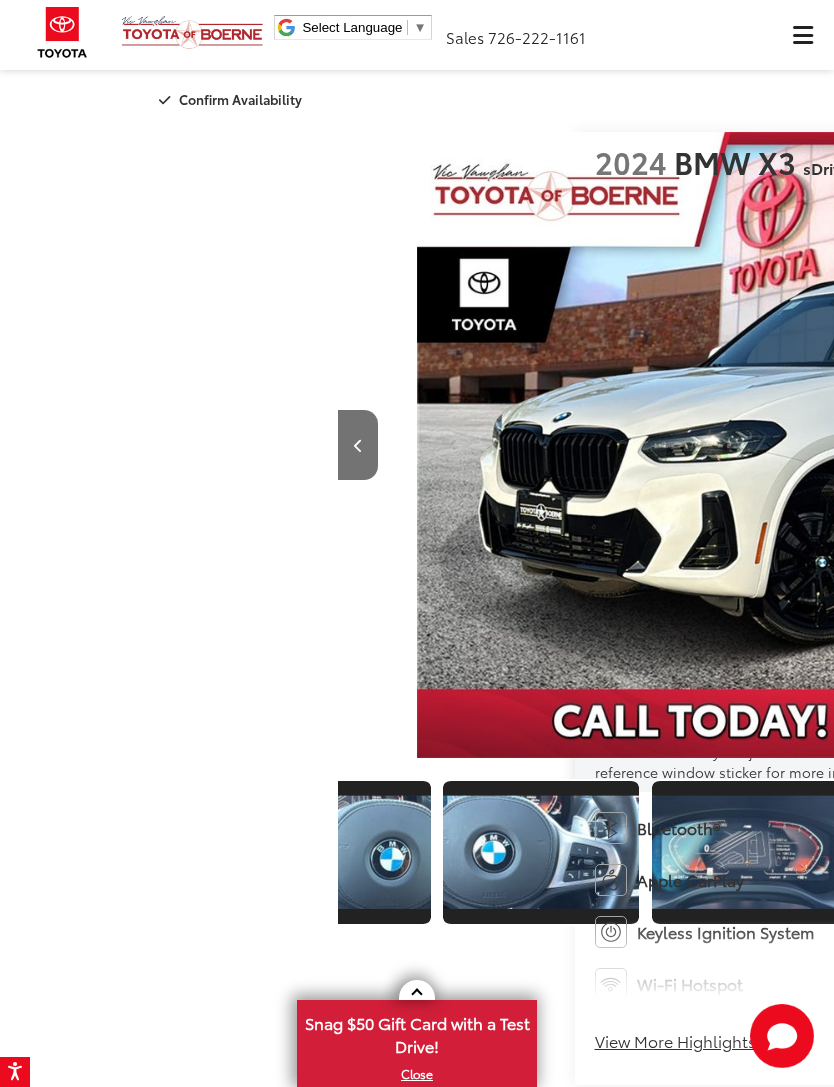 scroll, scrollTop: 0, scrollLeft: 28465, axis: horizontal 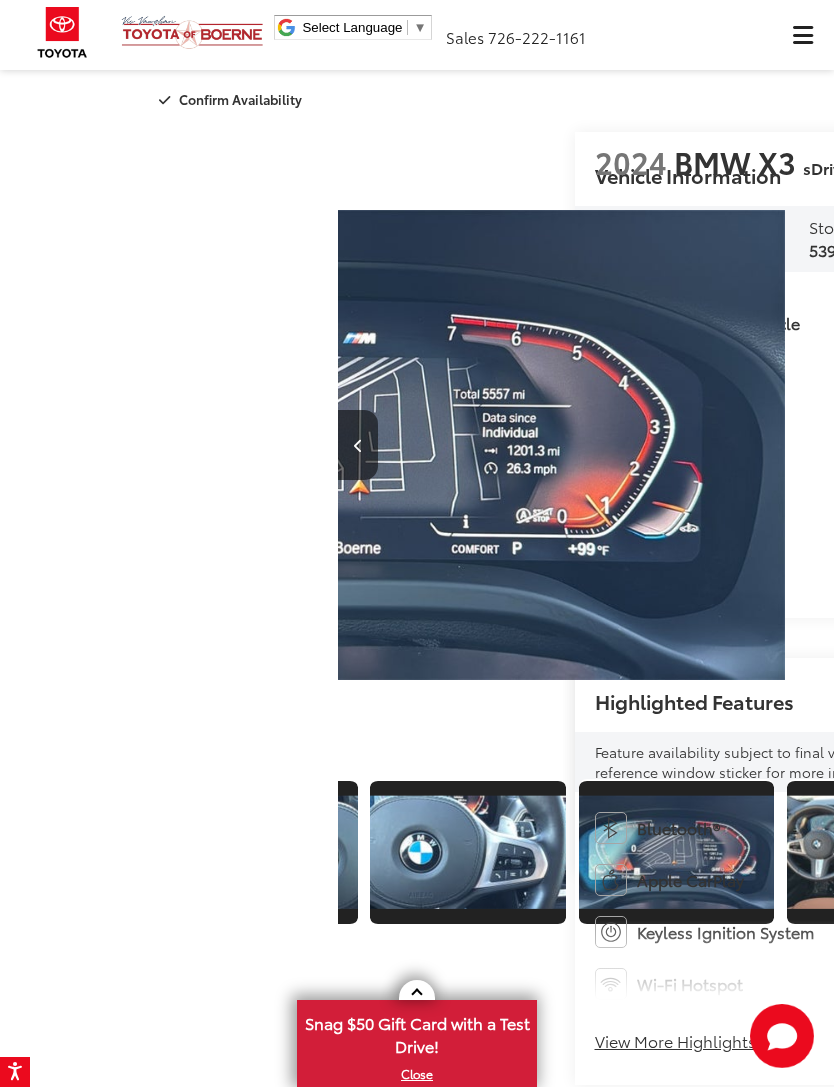 click at bounding box center [2339, 852] 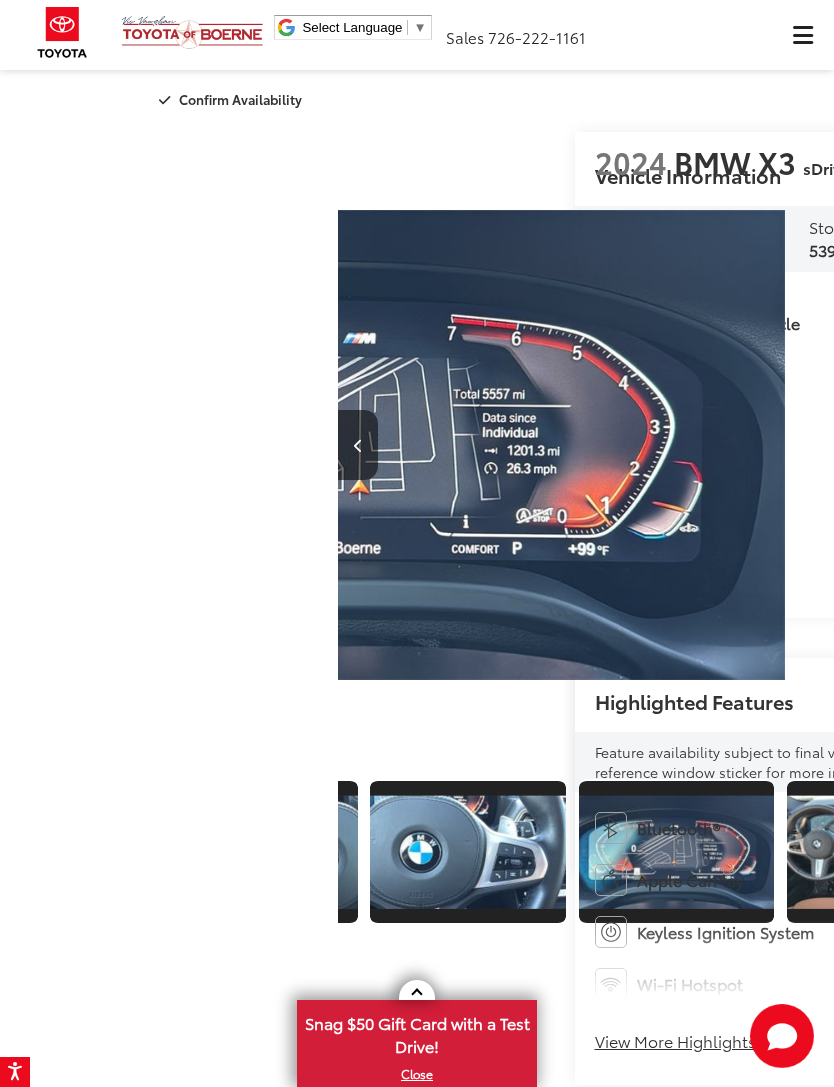 scroll, scrollTop: 0, scrollLeft: 34929, axis: horizontal 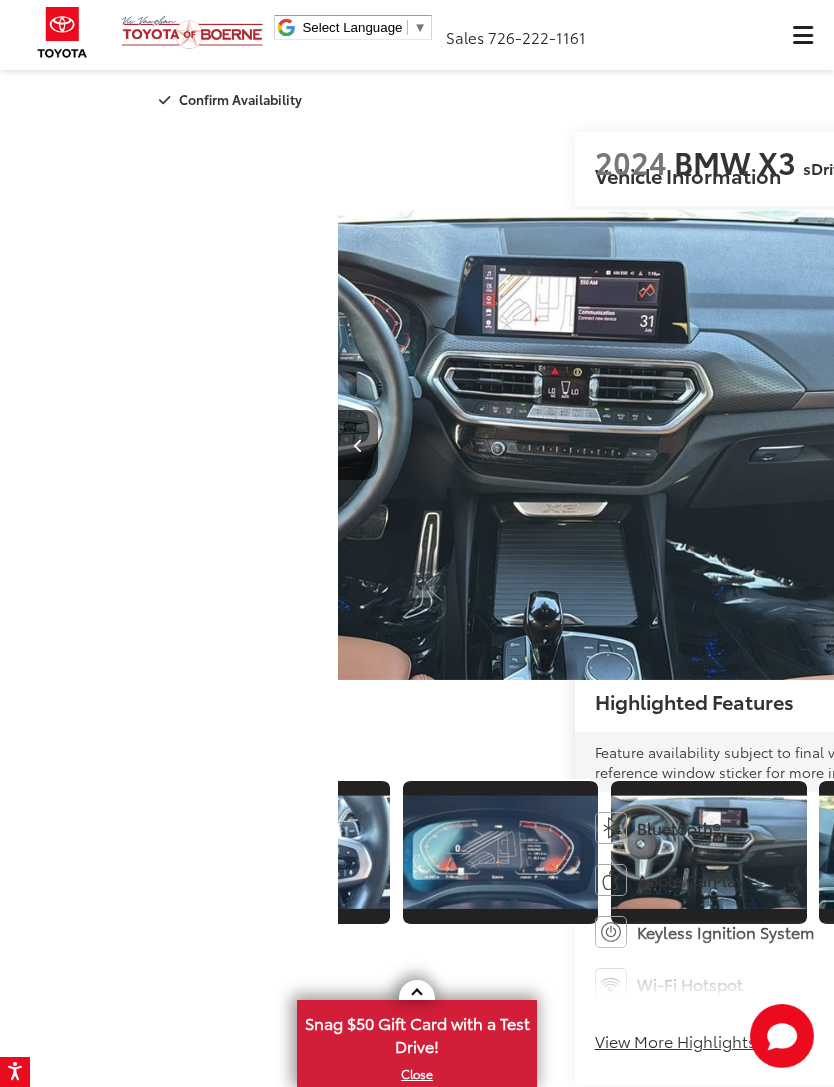 click at bounding box center [2371, 852] 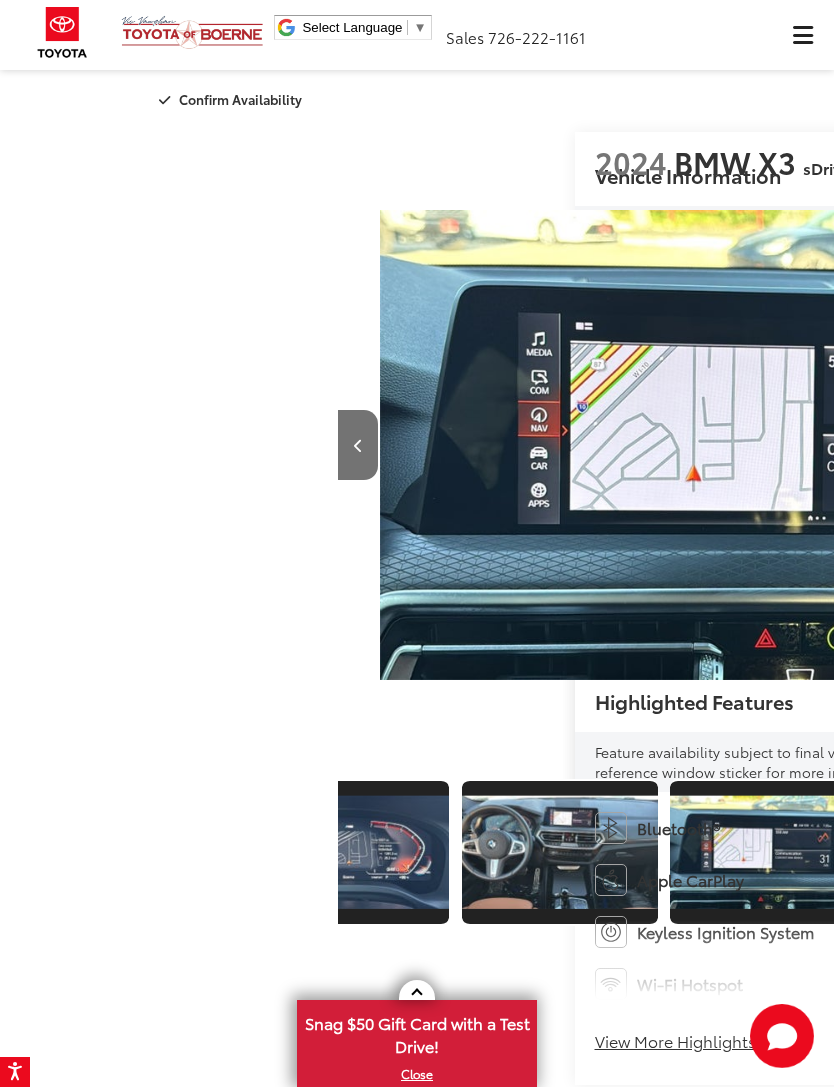 scroll, scrollTop: 0, scrollLeft: 35862, axis: horizontal 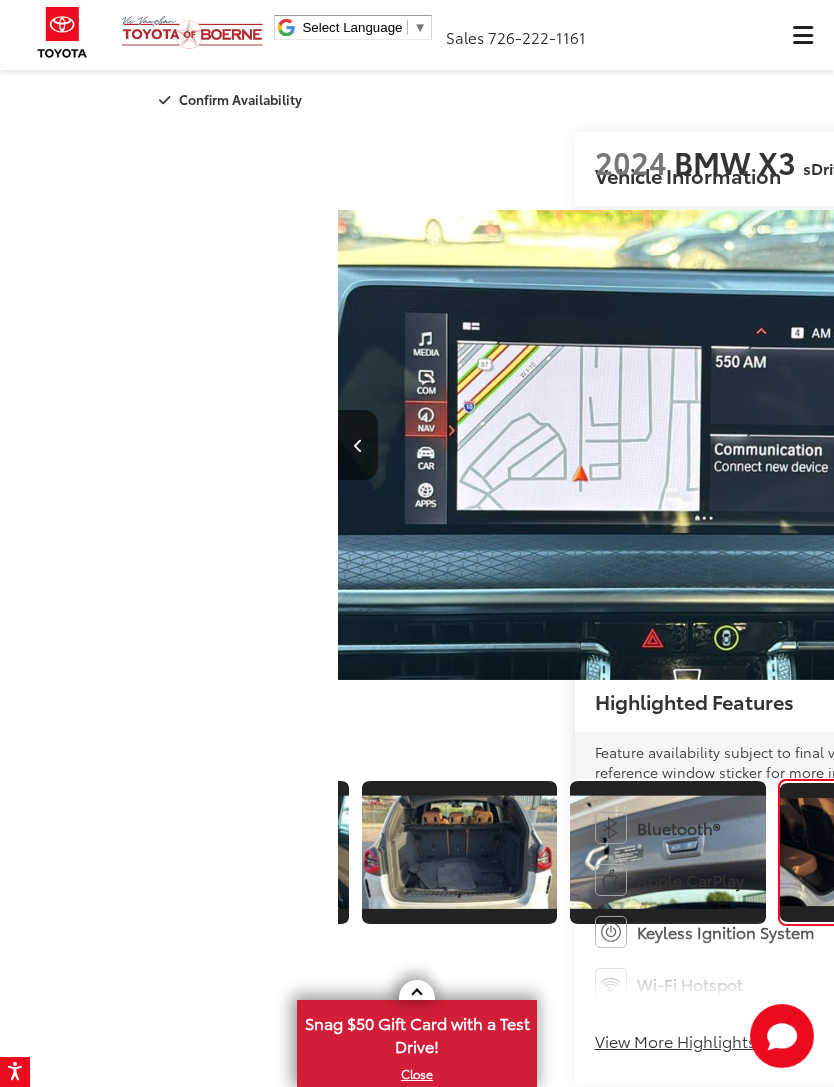 click at bounding box center (2331, 852) 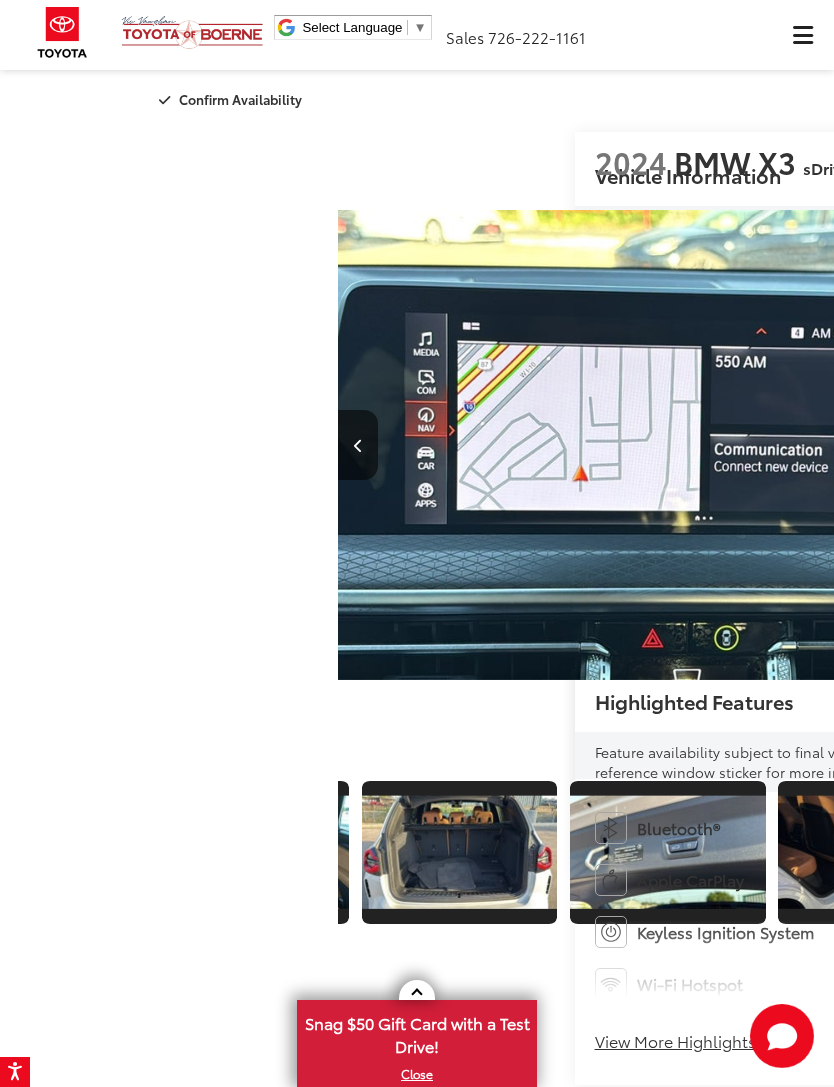 scroll, scrollTop: 0, scrollLeft: 8441, axis: horizontal 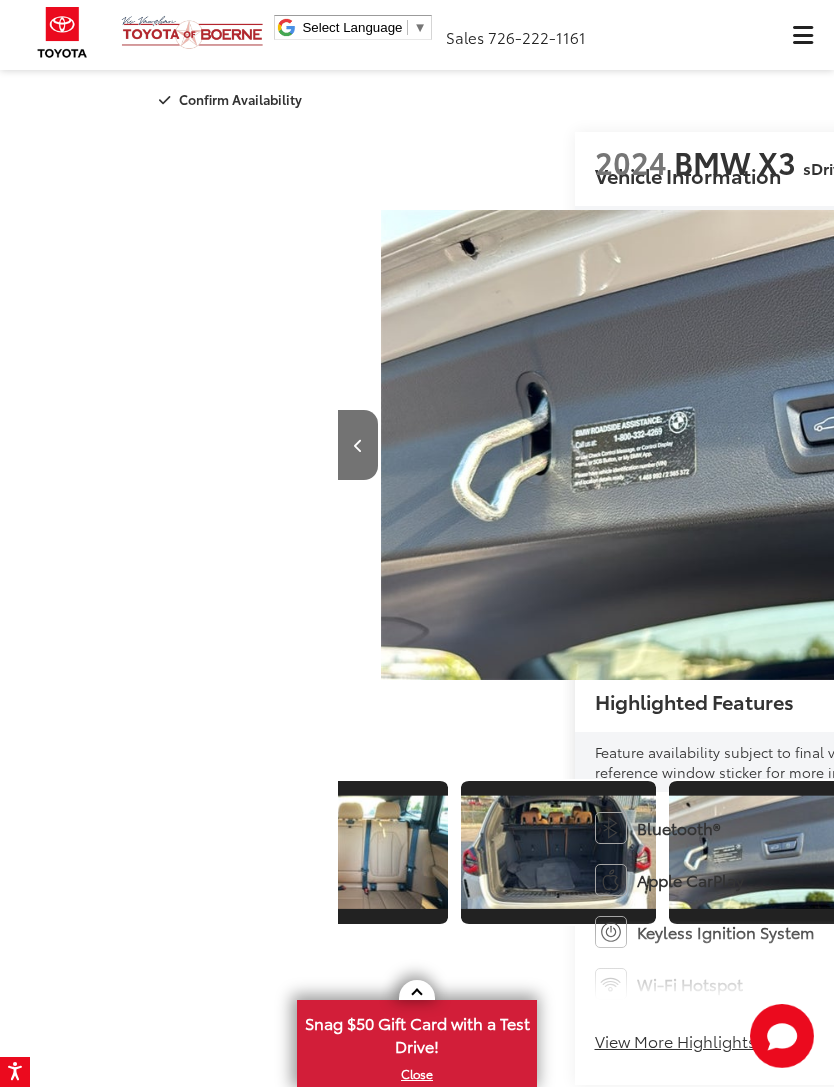 click at bounding box center [2638, 852] 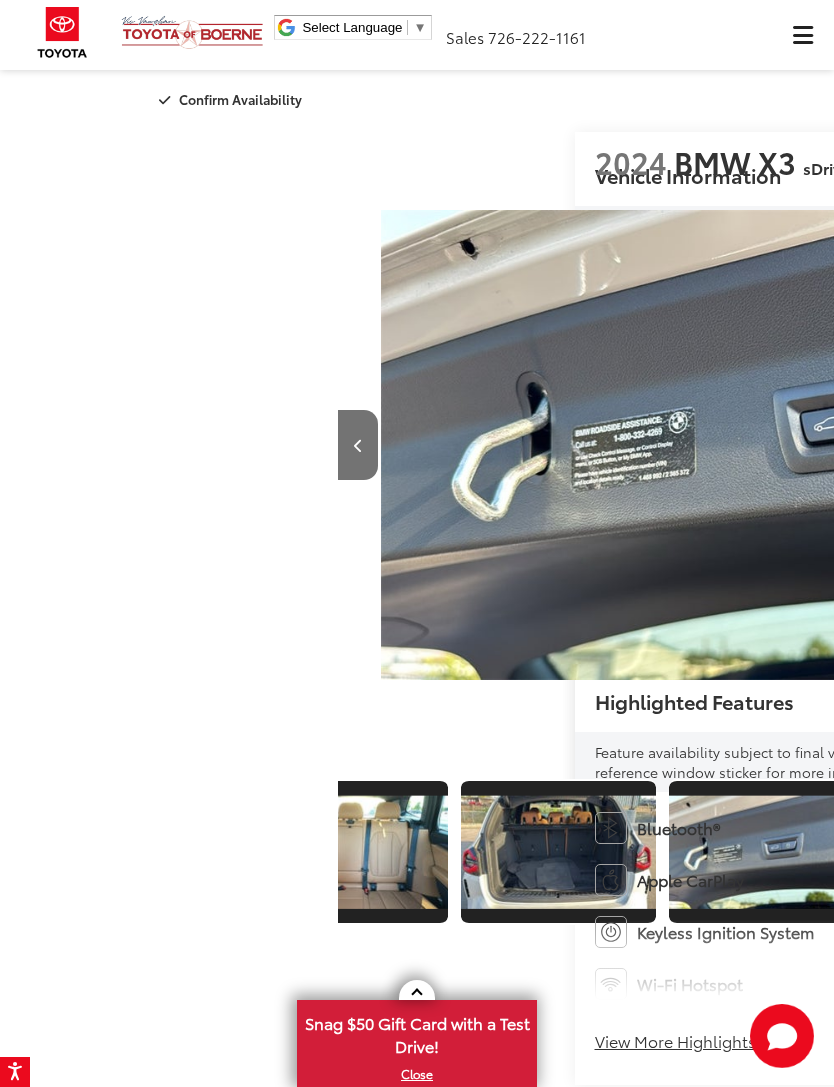 scroll, scrollTop: 0, scrollLeft: 41961, axis: horizontal 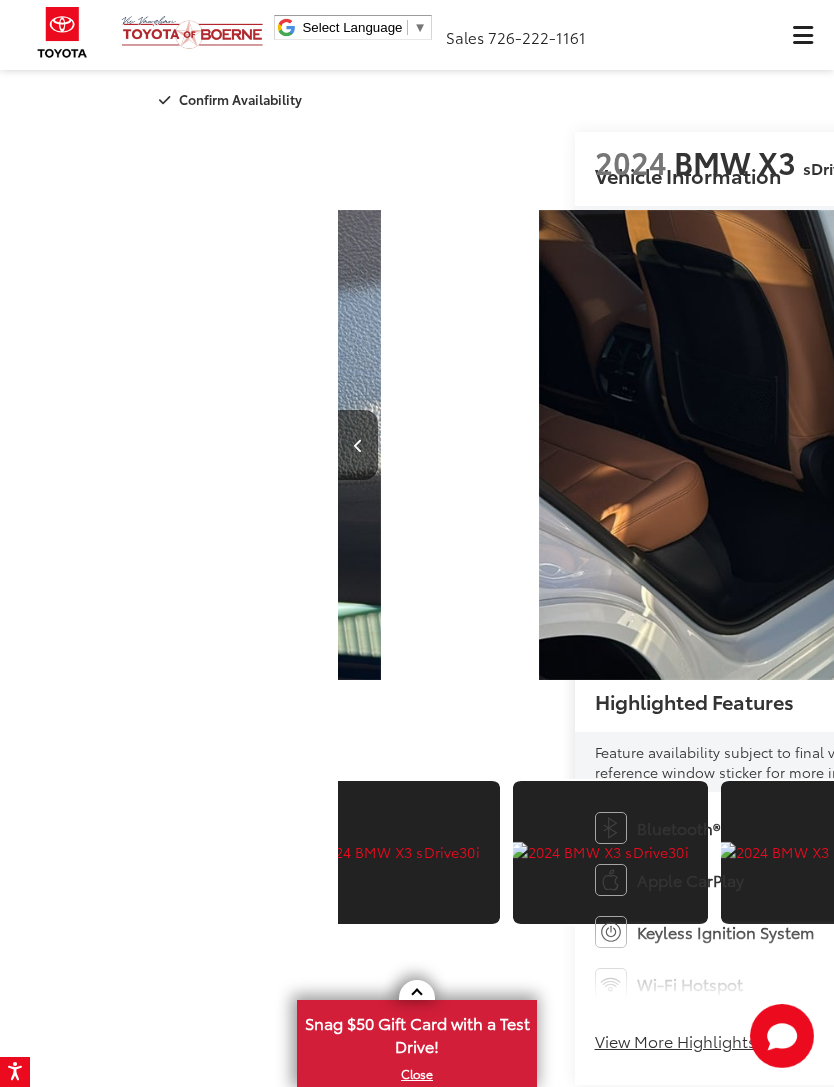 click at bounding box center [-469, 104] 